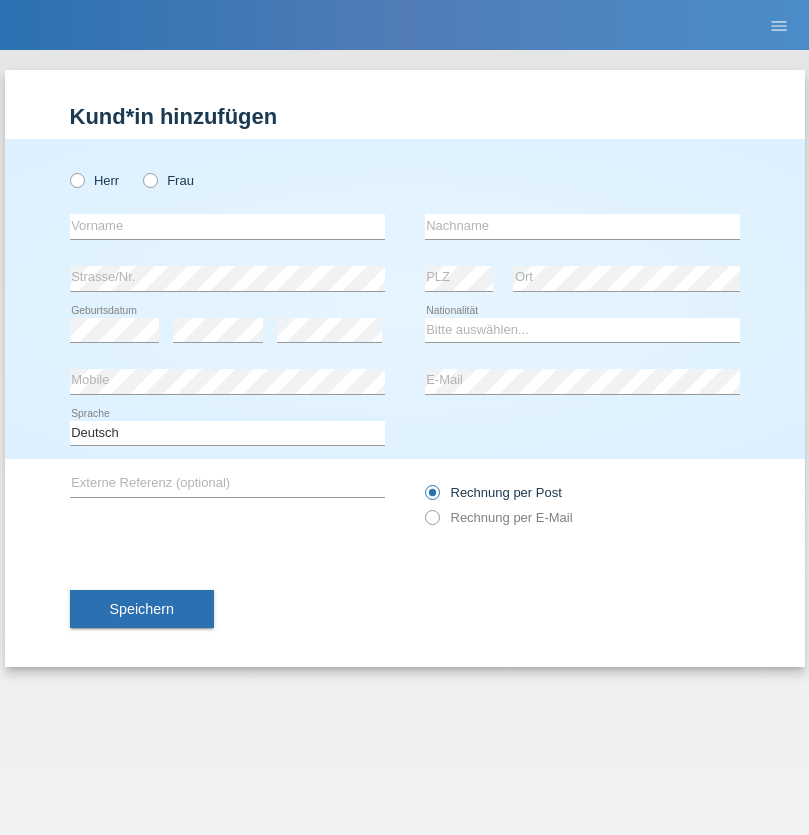 scroll, scrollTop: 0, scrollLeft: 0, axis: both 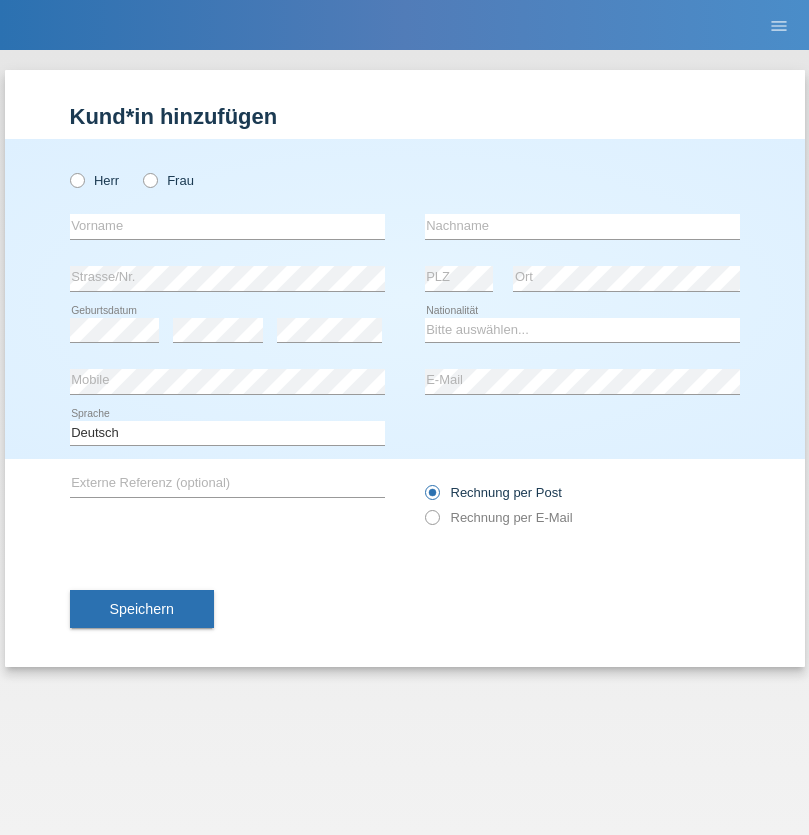 radio on "true" 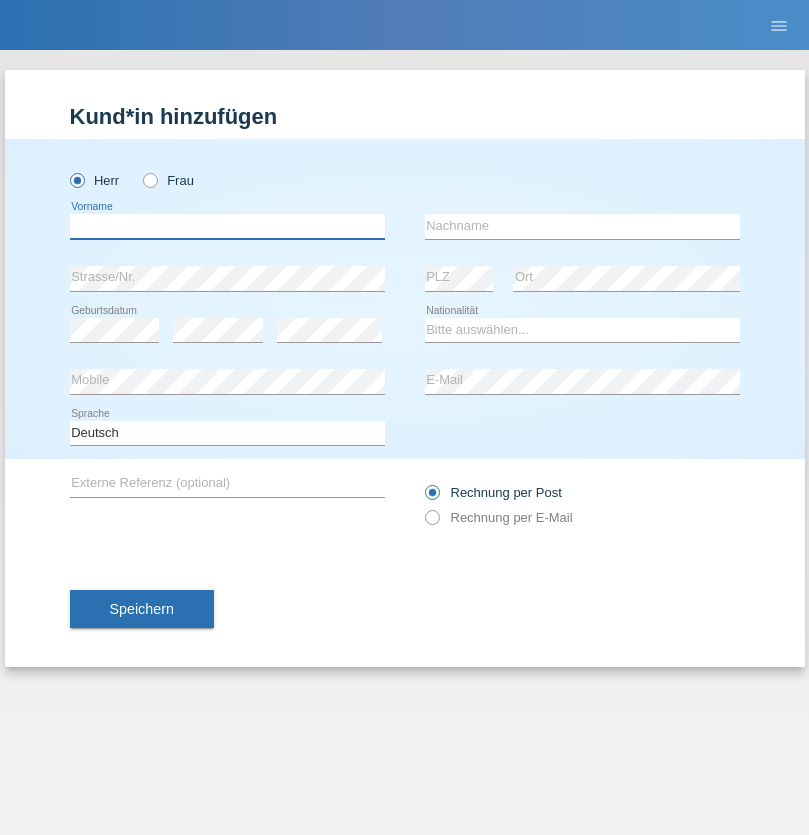 click at bounding box center [227, 226] 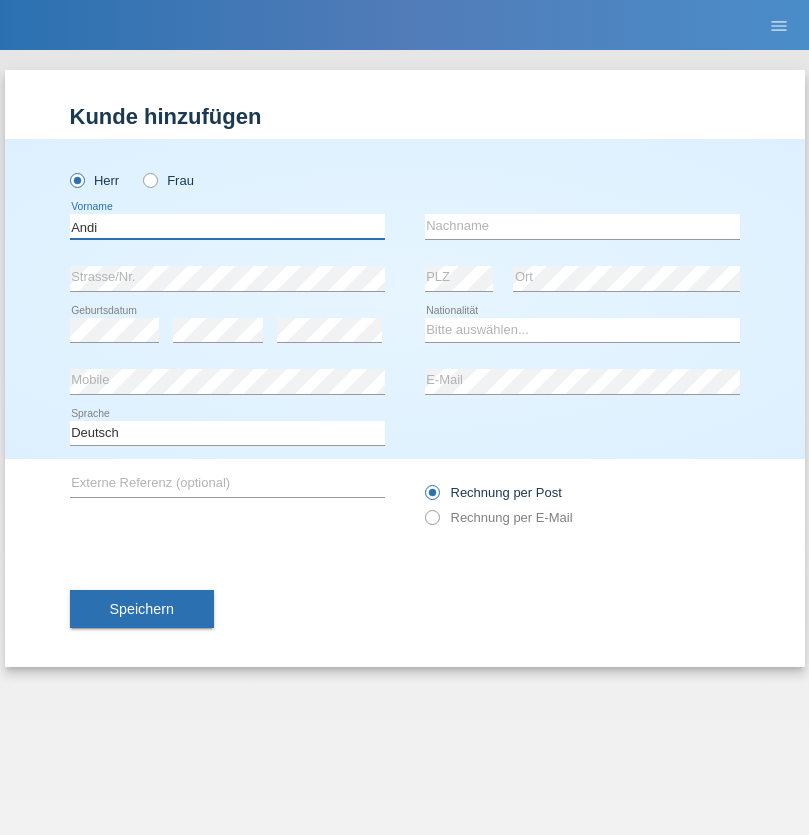 type on "Andi" 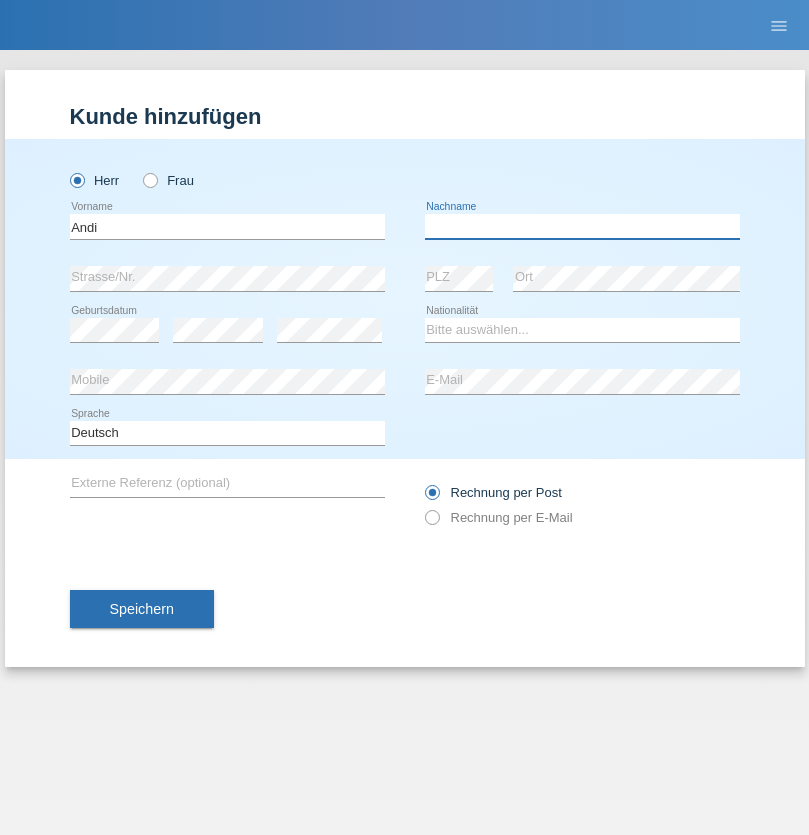 click at bounding box center [582, 226] 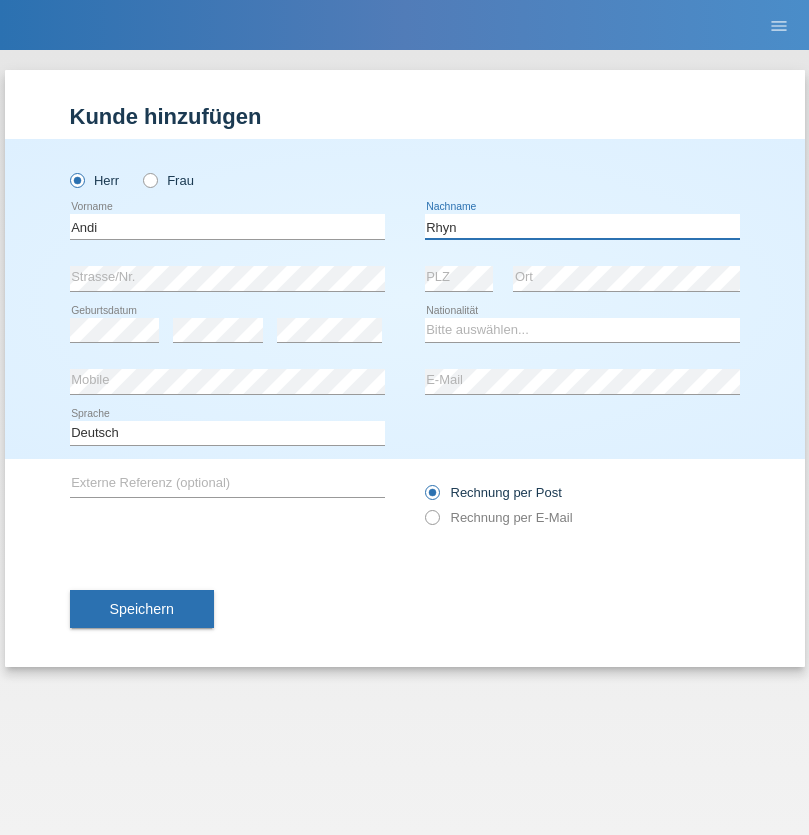 type on "Rhyn" 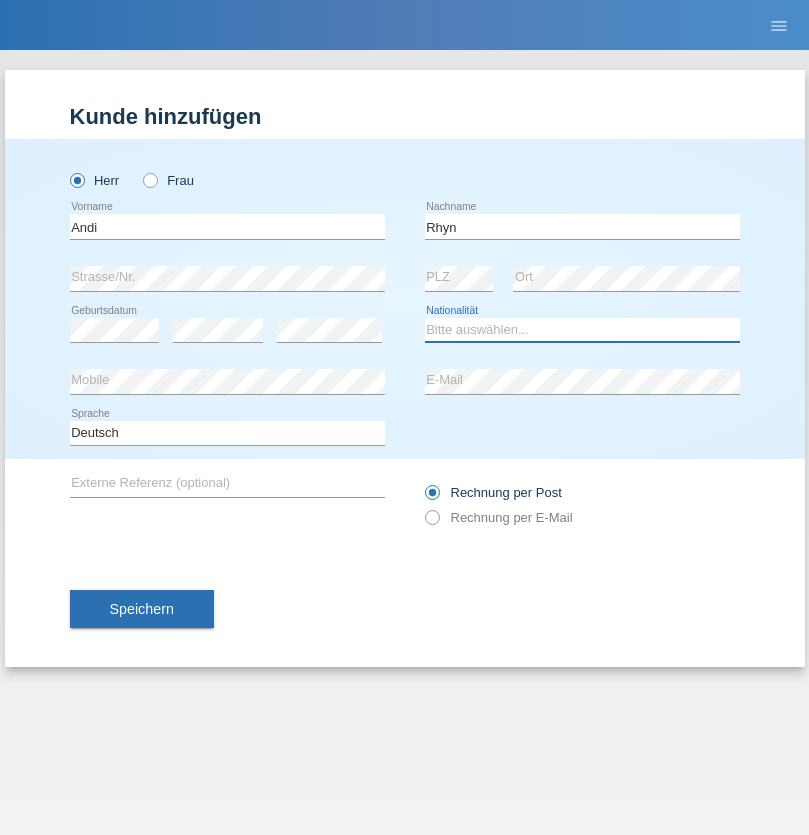 select on "CH" 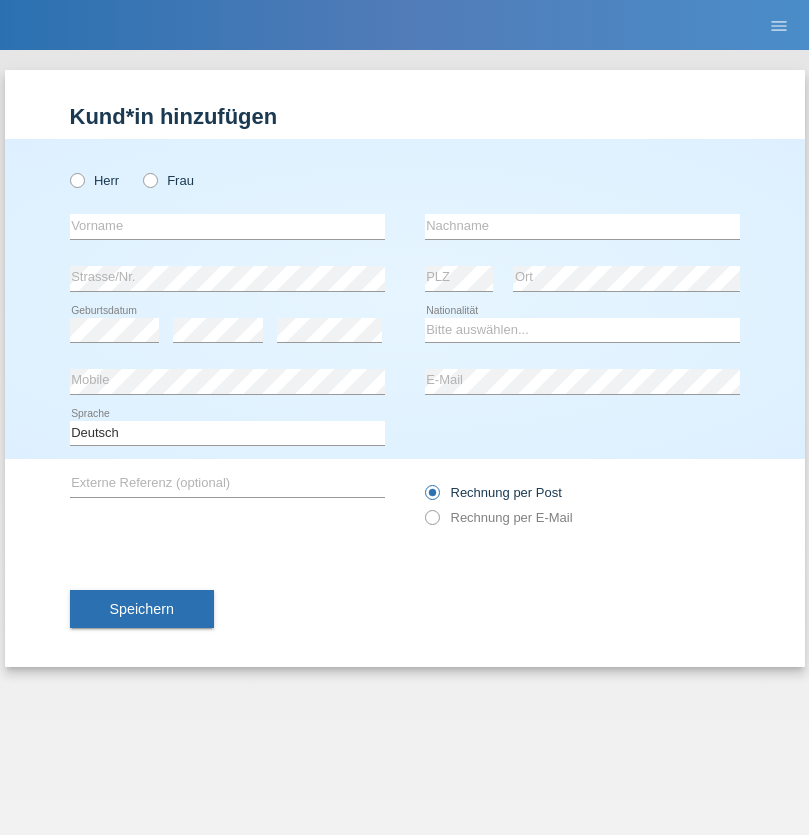 scroll, scrollTop: 0, scrollLeft: 0, axis: both 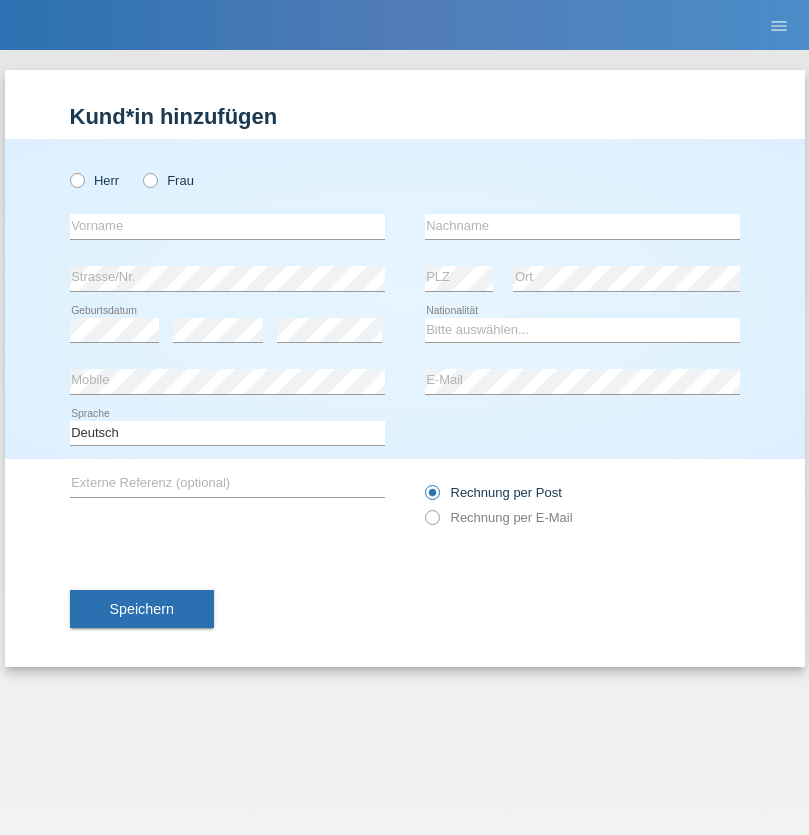 radio on "true" 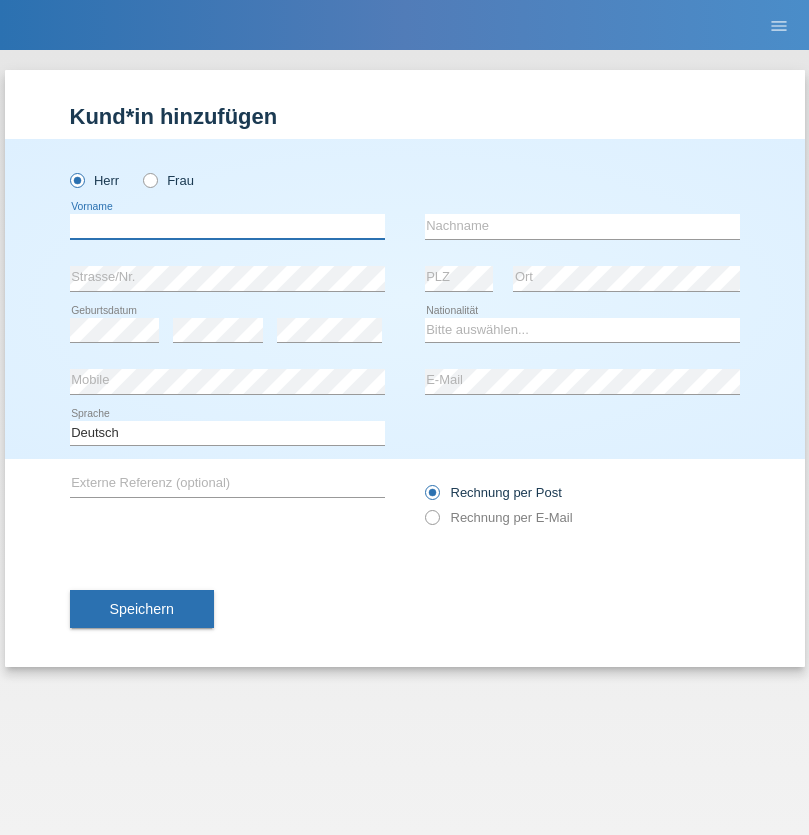 click at bounding box center (227, 226) 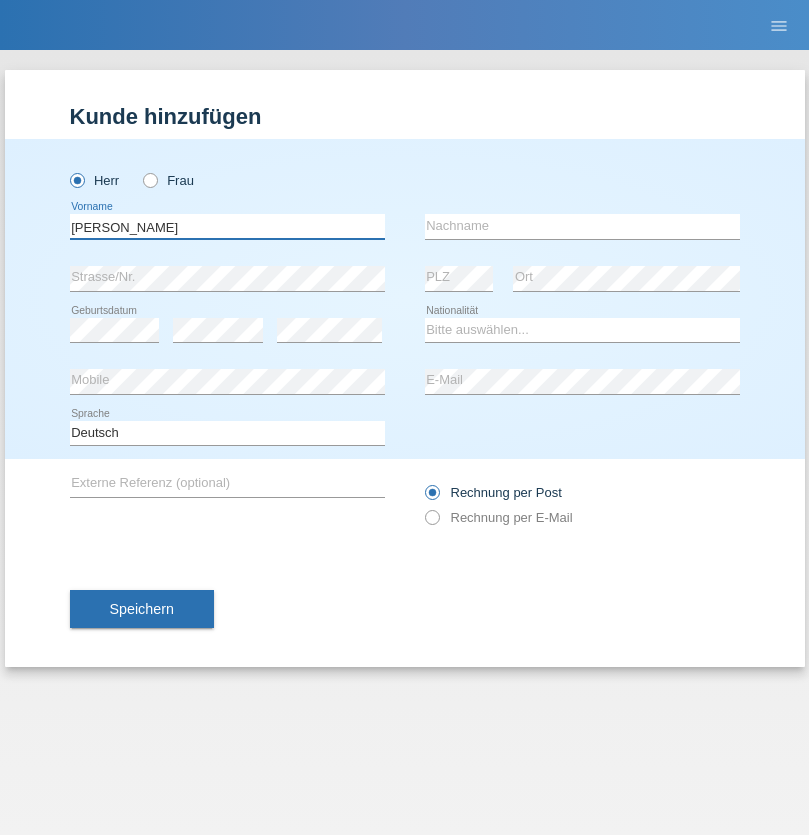 type on "Alex" 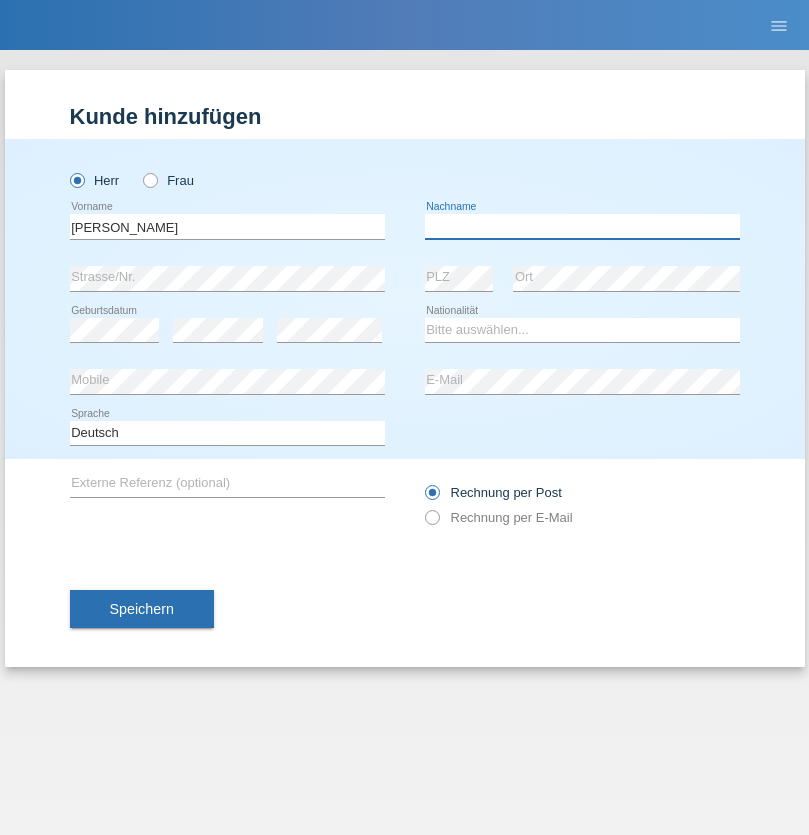 click at bounding box center [582, 226] 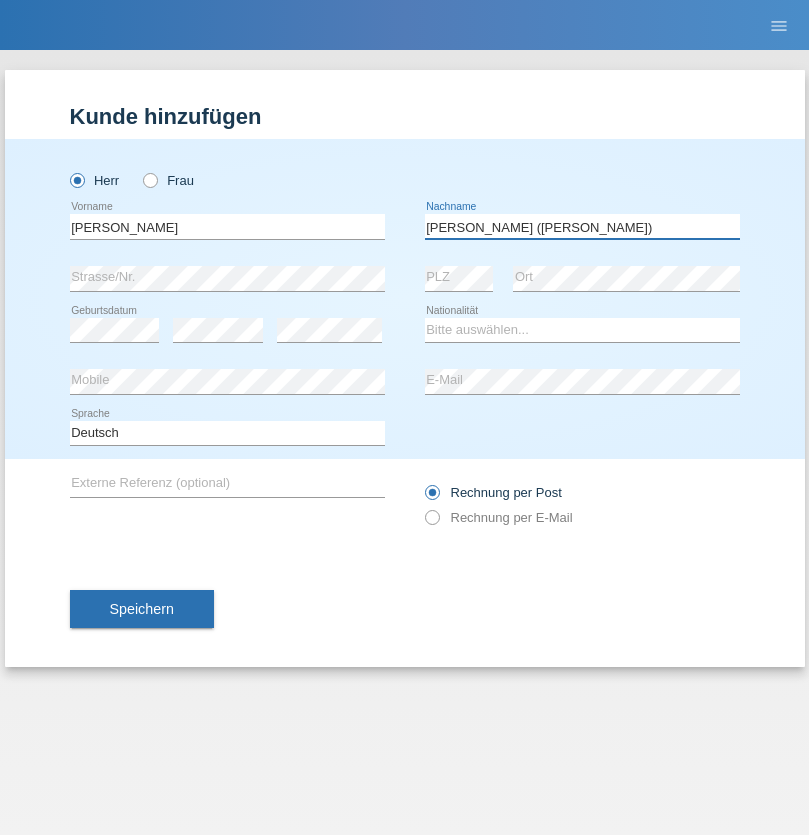 type on "A. Cassiano (Miriã)" 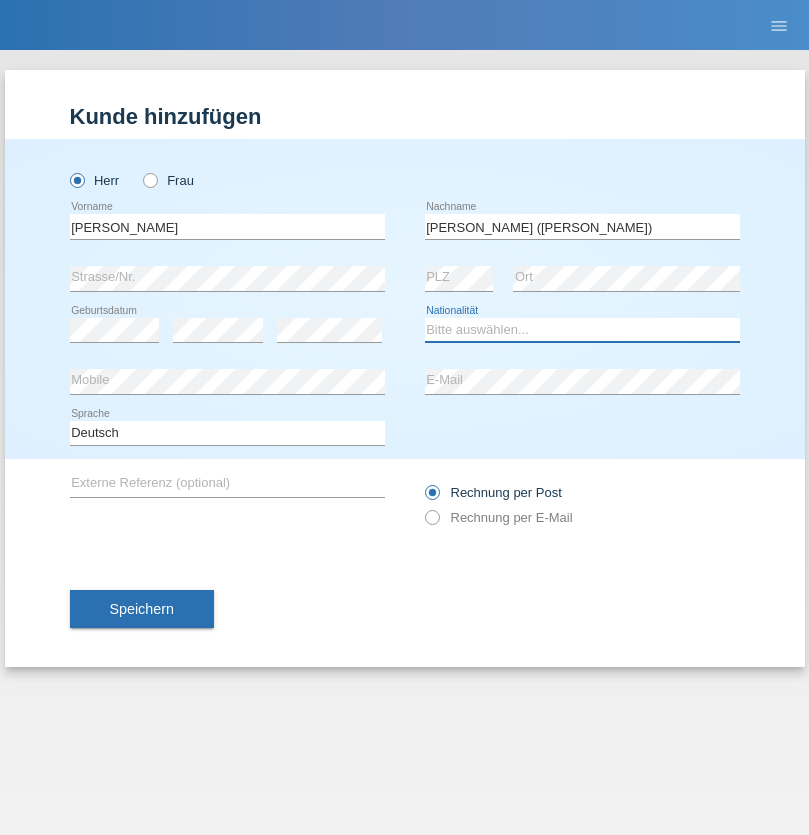 select on "BR" 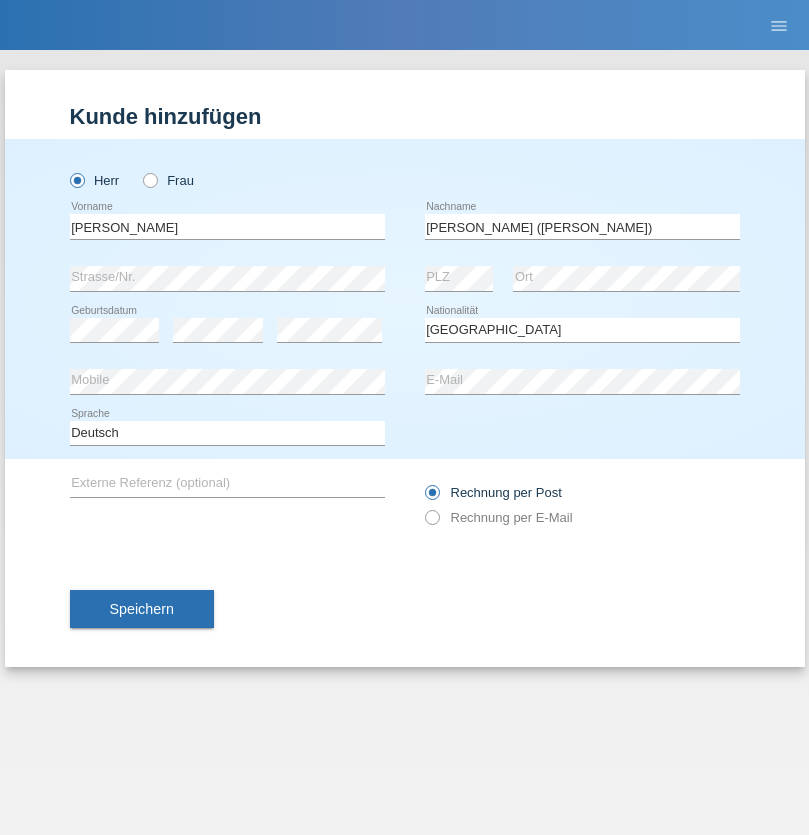 select on "C" 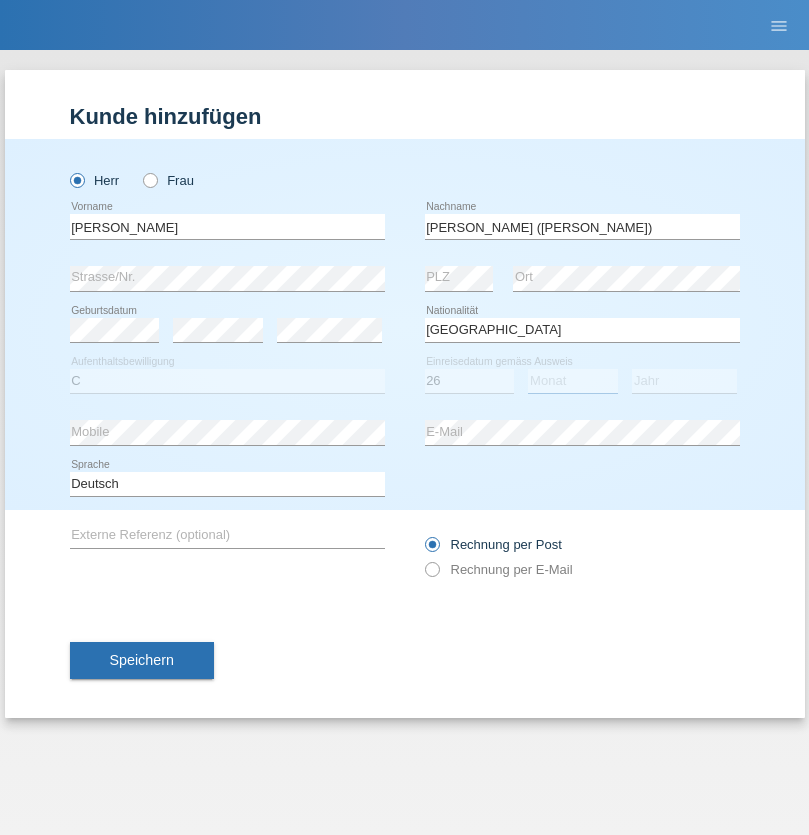 select on "01" 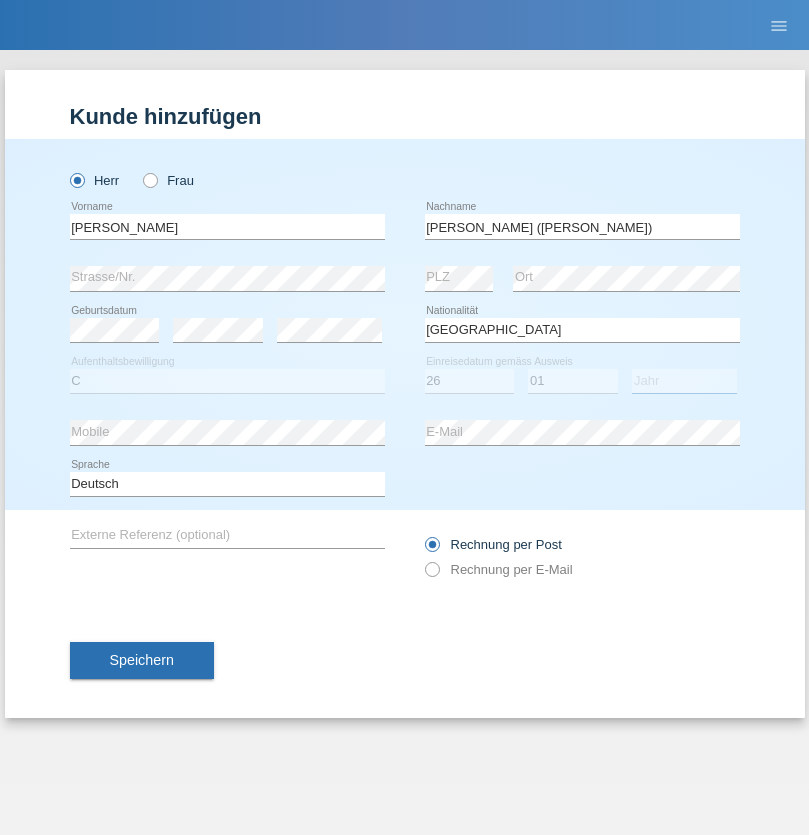select on "2021" 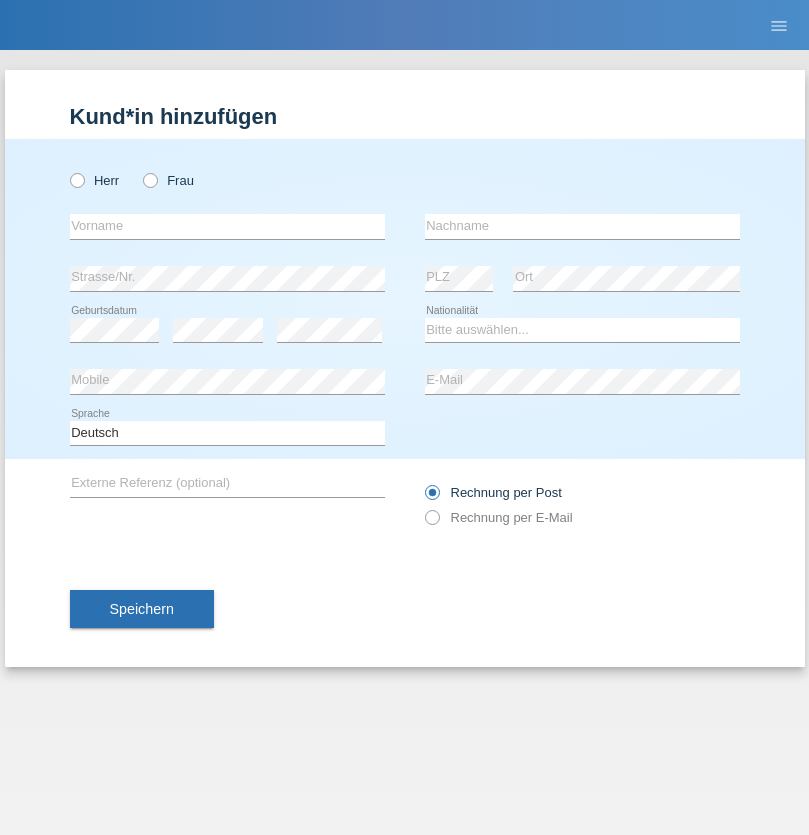 scroll, scrollTop: 0, scrollLeft: 0, axis: both 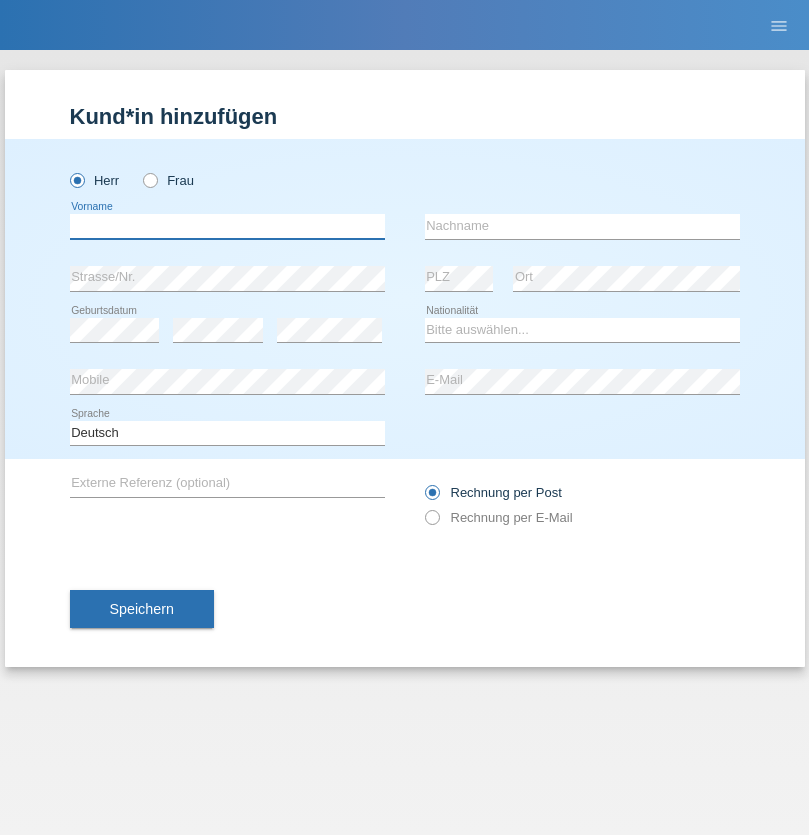 click at bounding box center [227, 226] 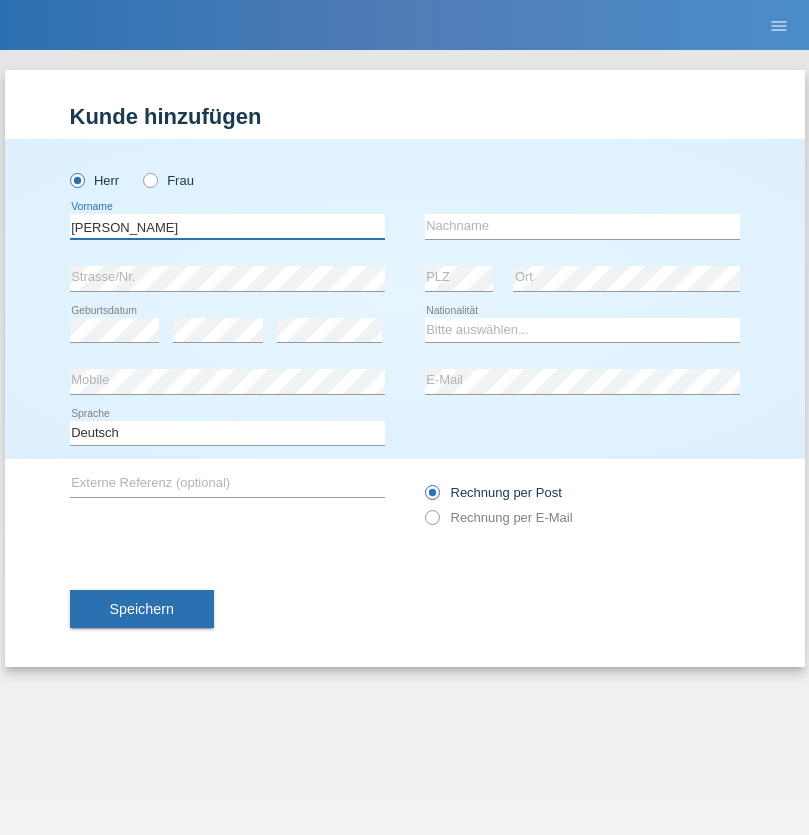 type on "Alex" 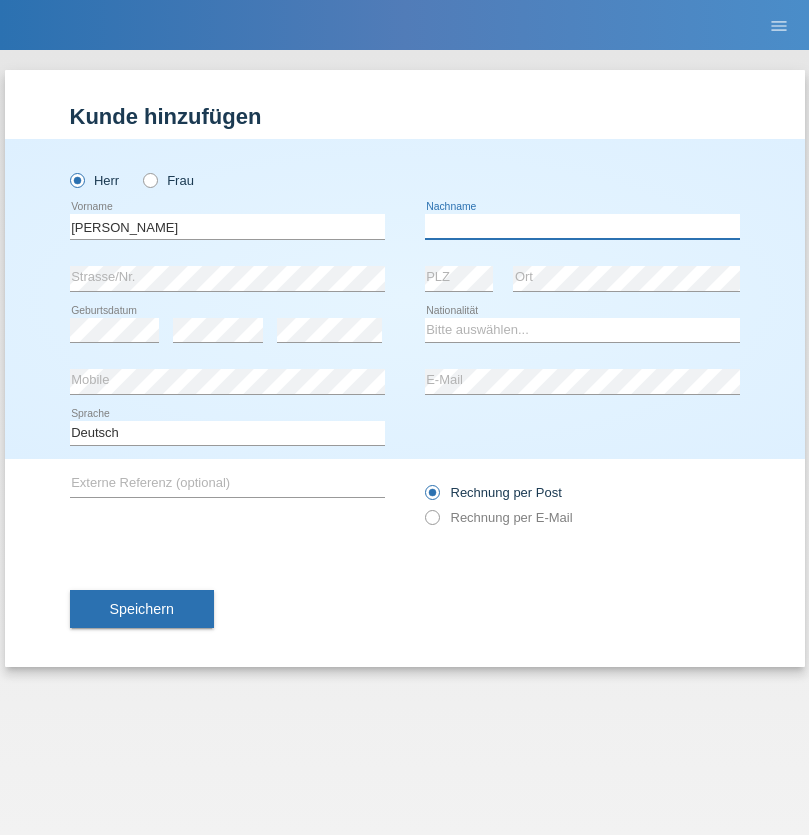 click at bounding box center (582, 226) 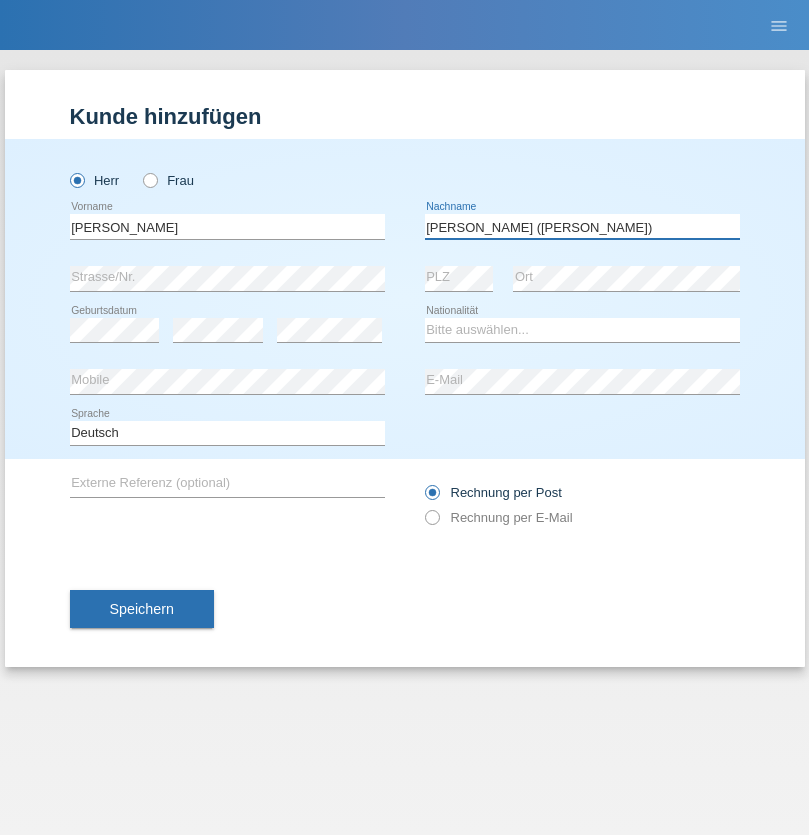 type on "A. Cassiano (Miriã)" 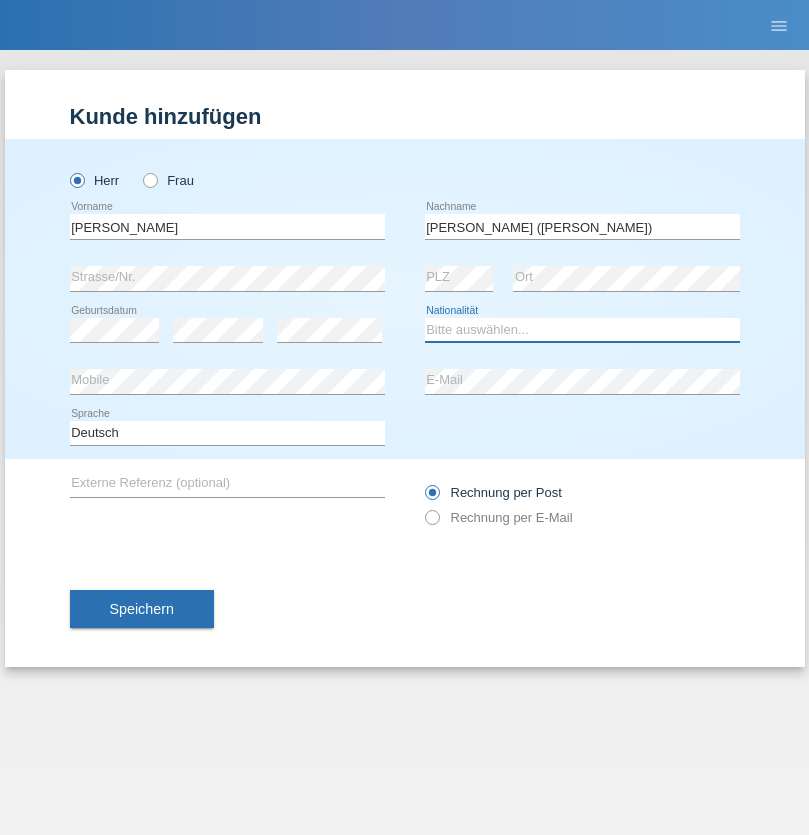 select on "BR" 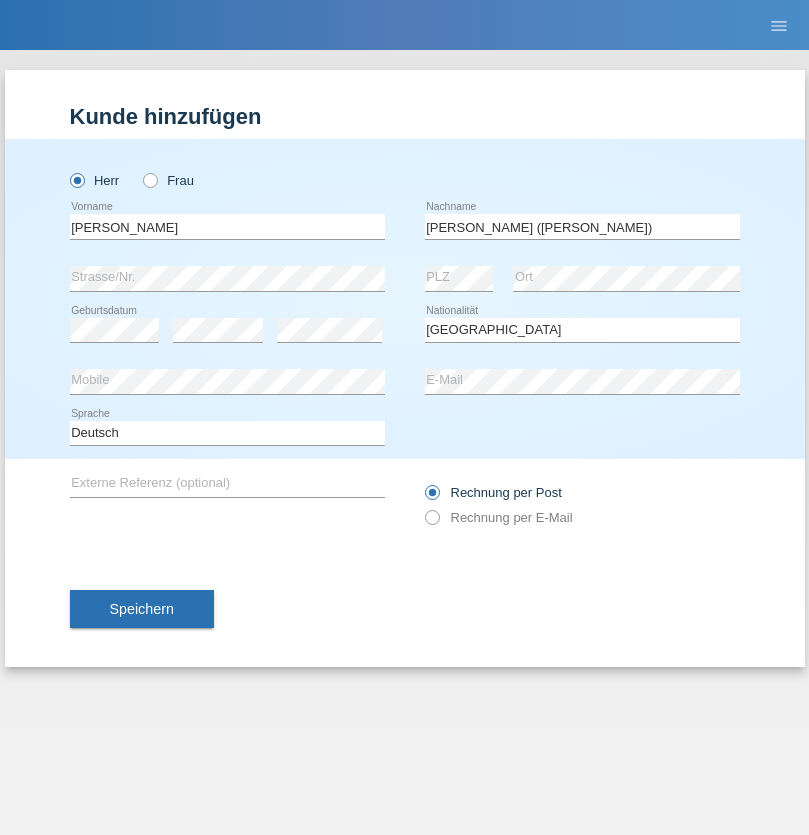select on "C" 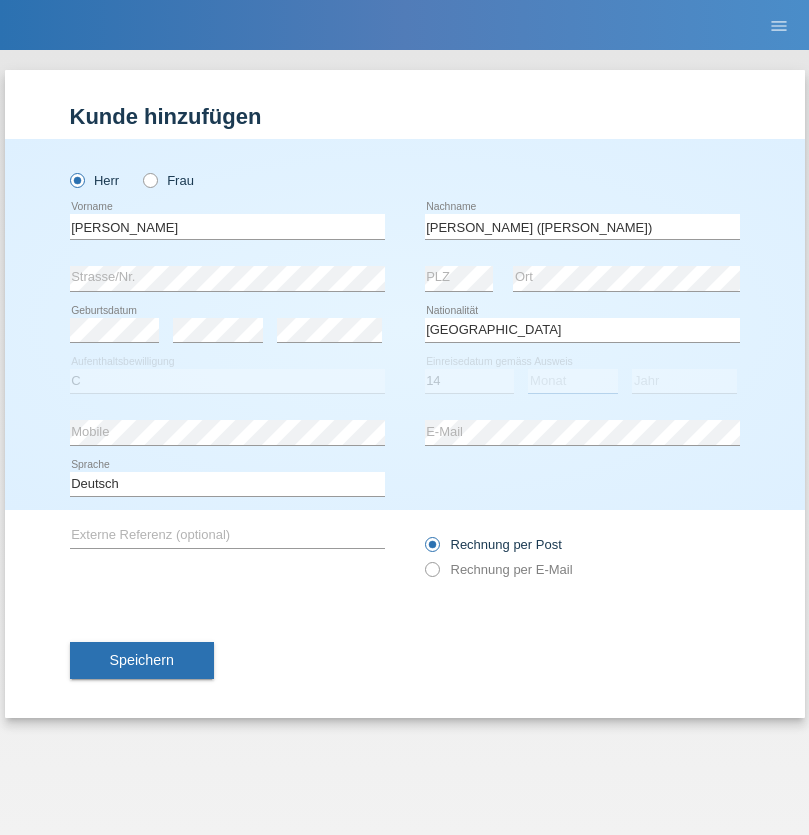 select on "12" 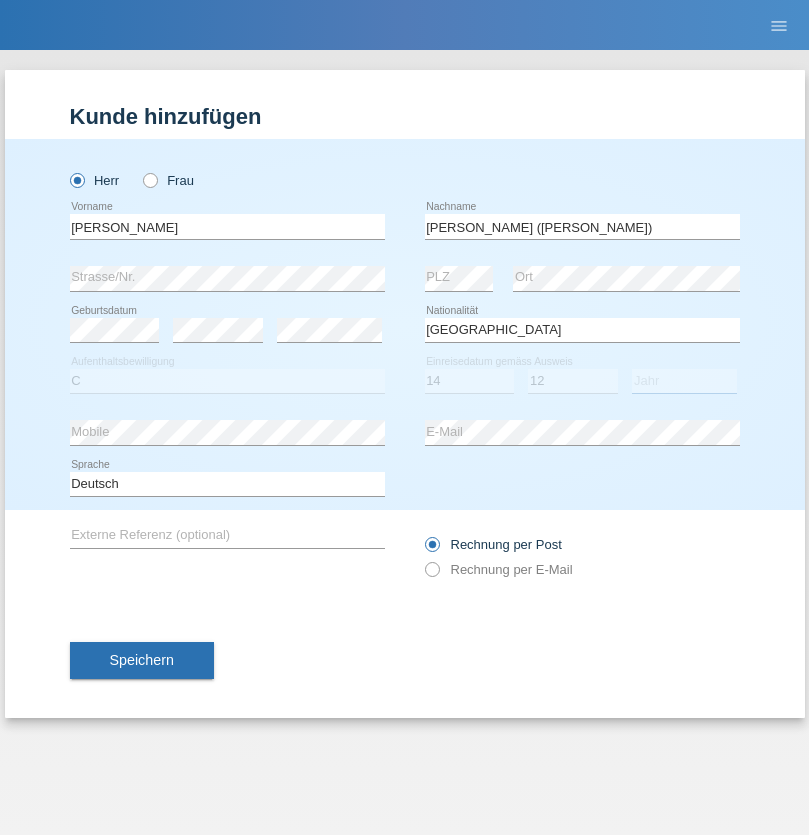 select on "2001" 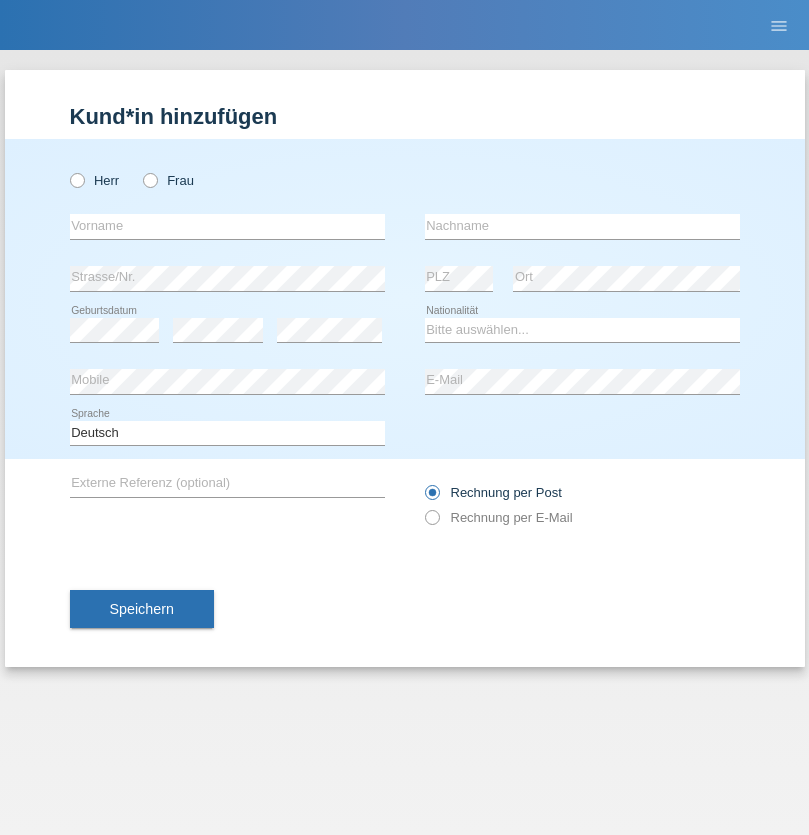scroll, scrollTop: 0, scrollLeft: 0, axis: both 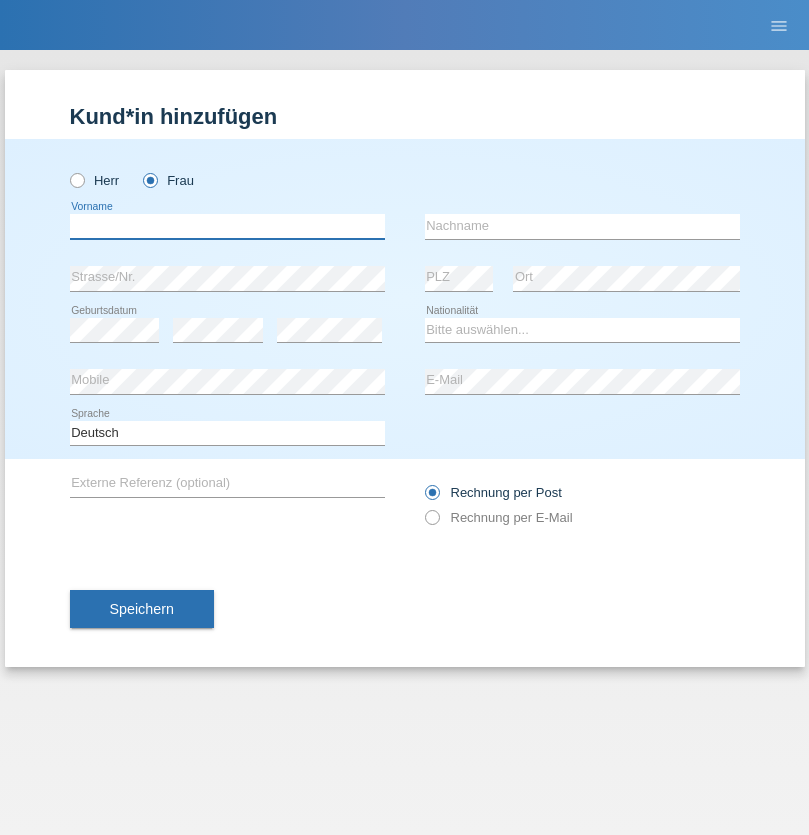 click at bounding box center [227, 226] 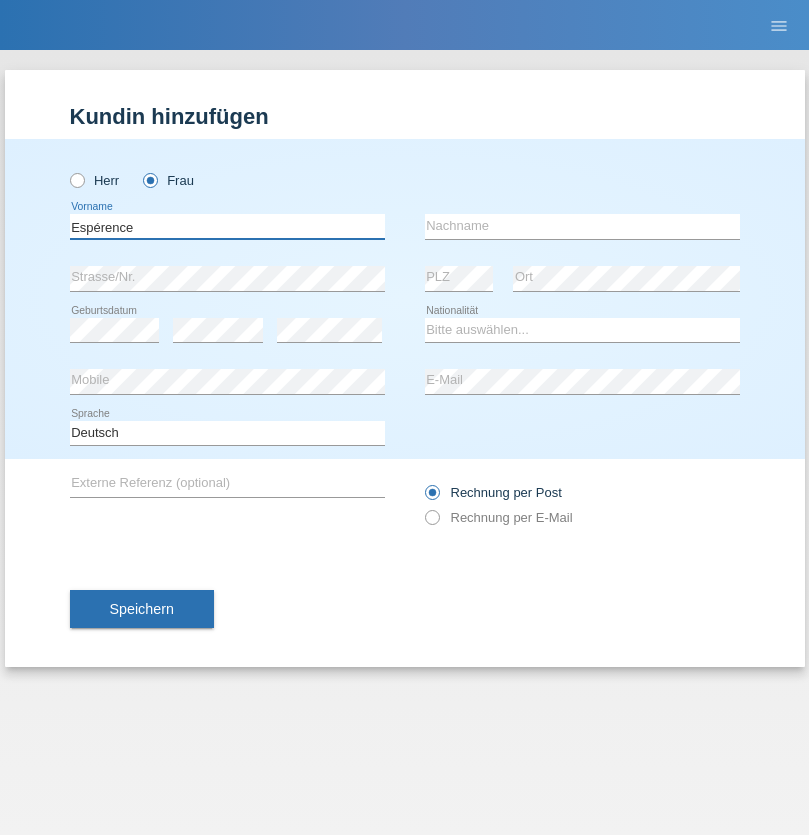 type on "Espérence" 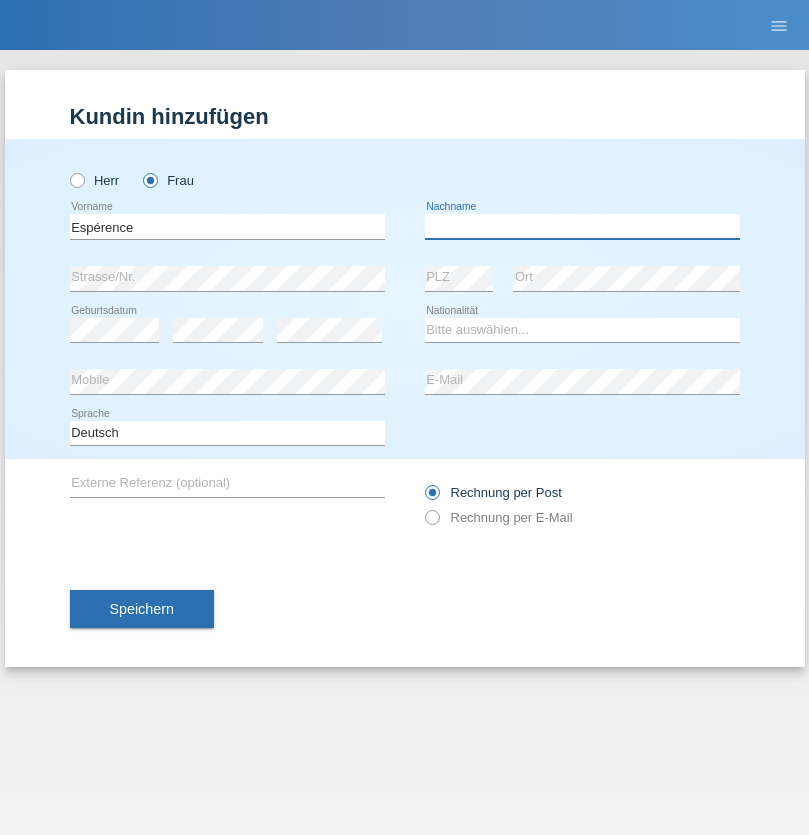 click at bounding box center (582, 226) 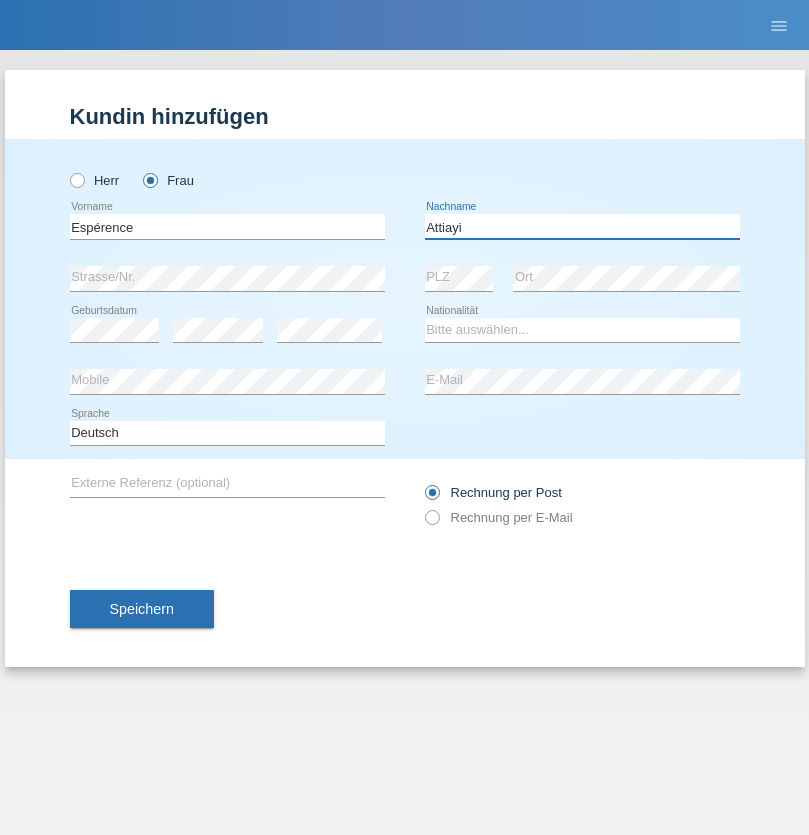 type on "Attiayi" 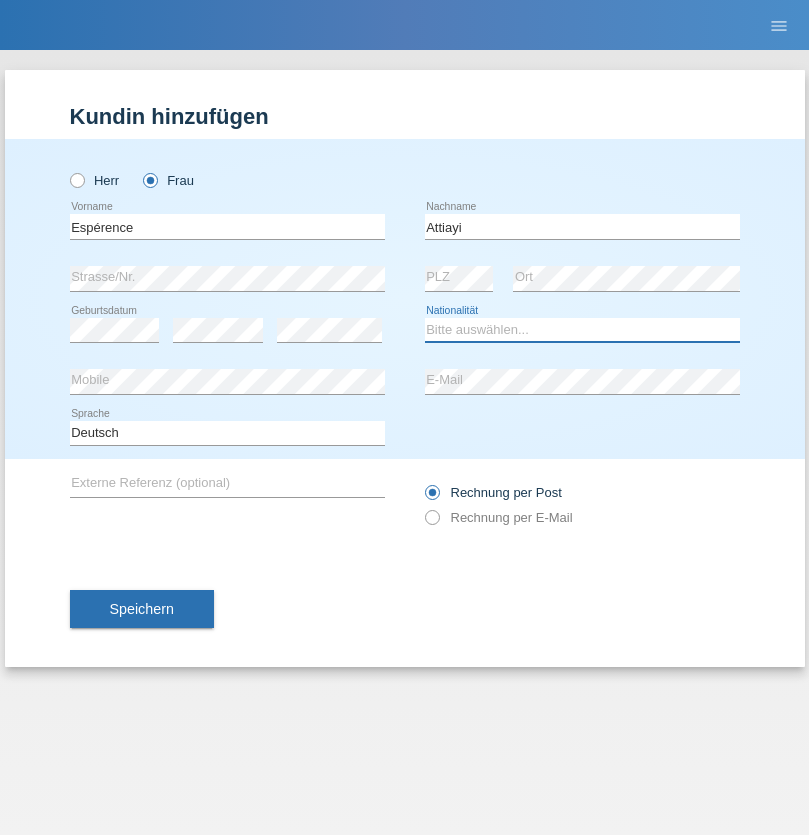 select on "CH" 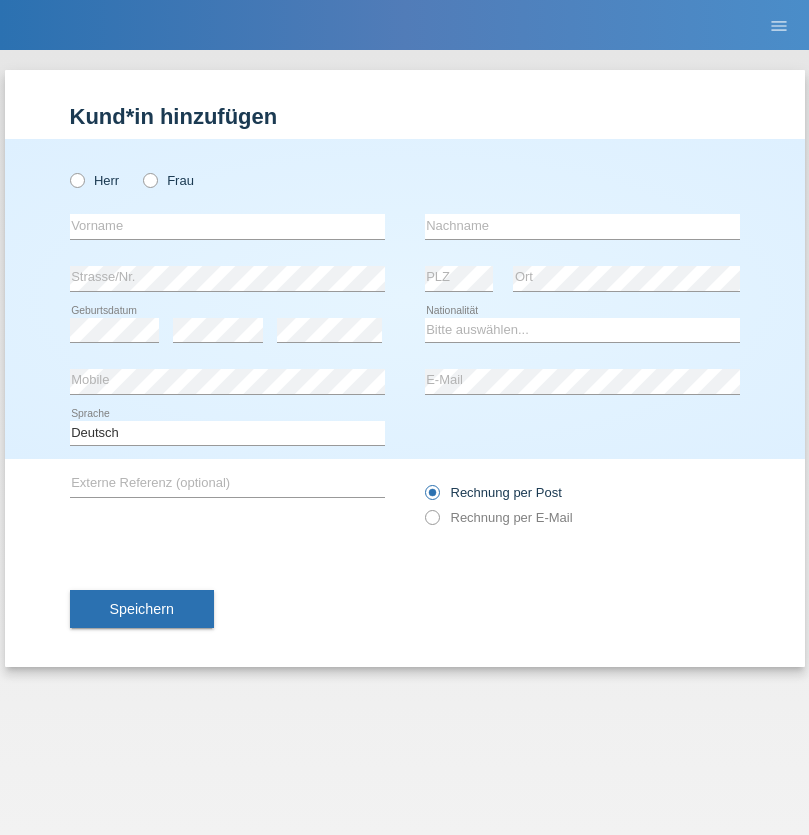 scroll, scrollTop: 0, scrollLeft: 0, axis: both 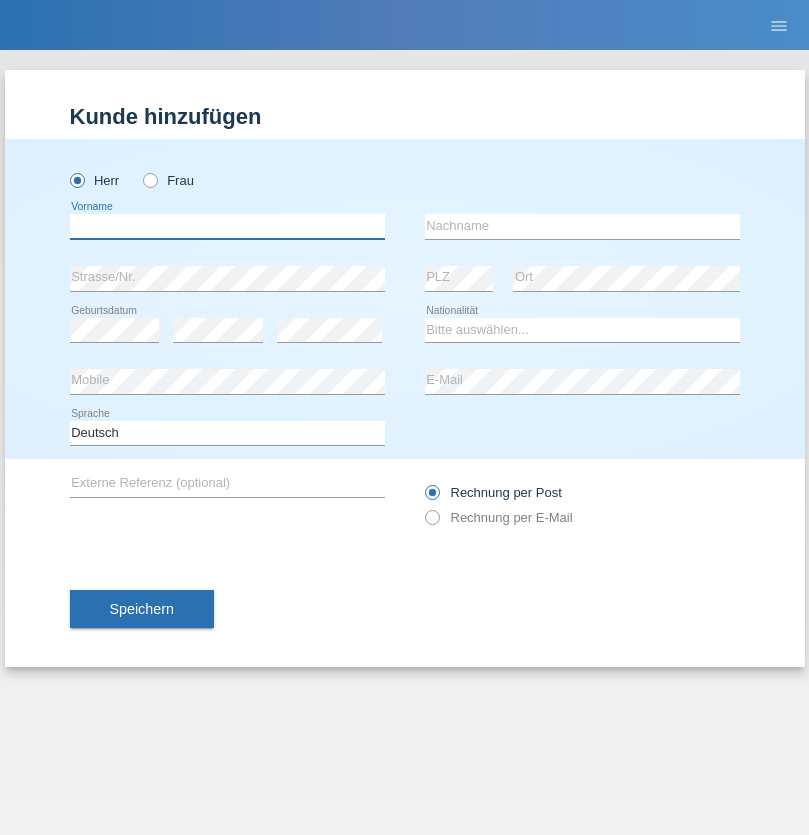 click at bounding box center [227, 226] 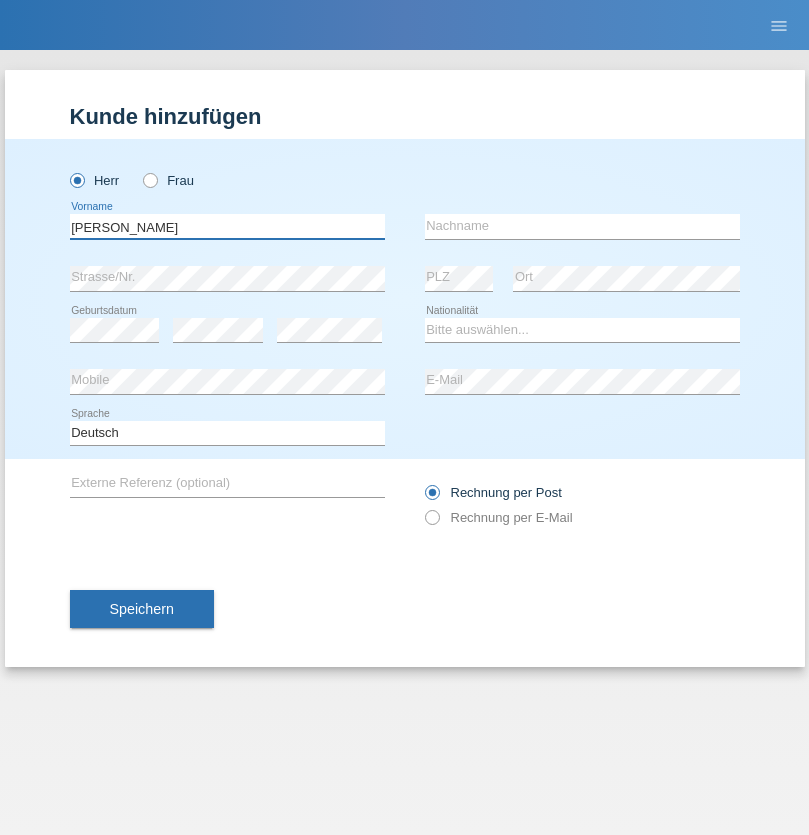 type on "Charles" 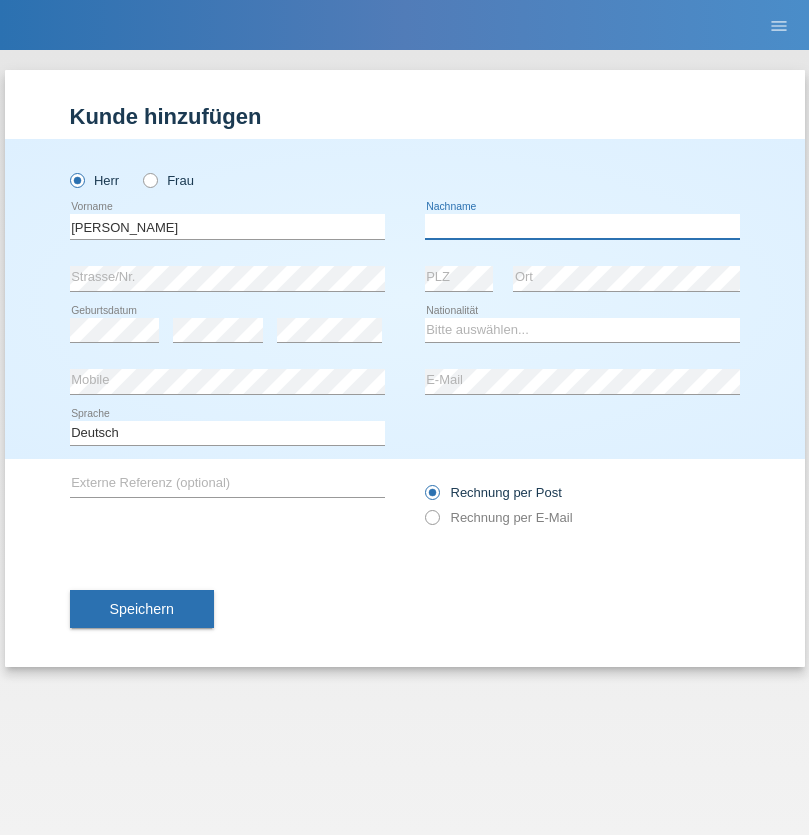 click at bounding box center [582, 226] 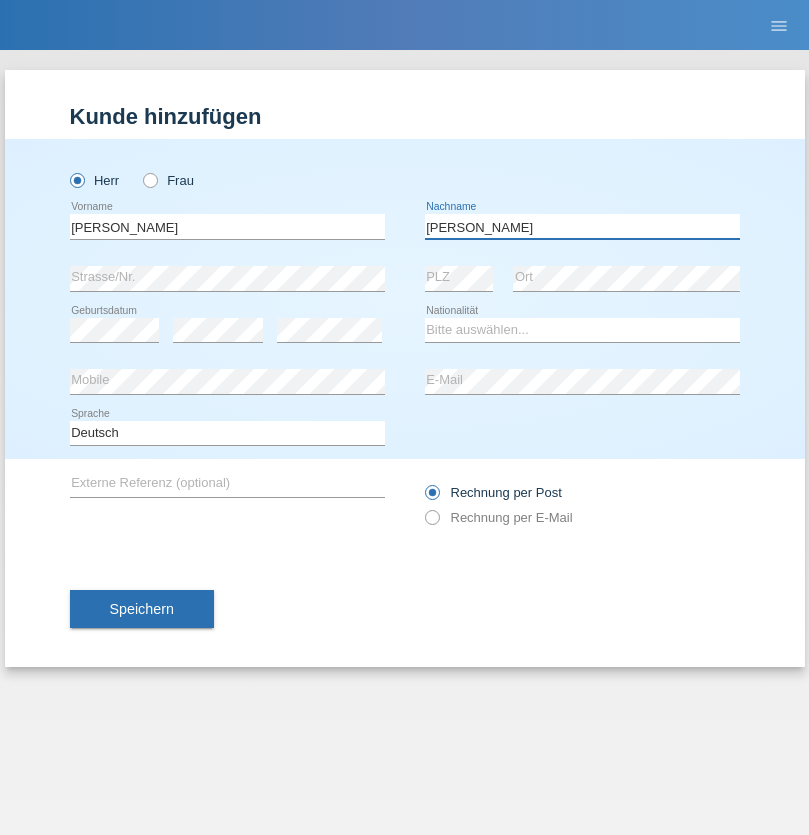 type on "Chetelat" 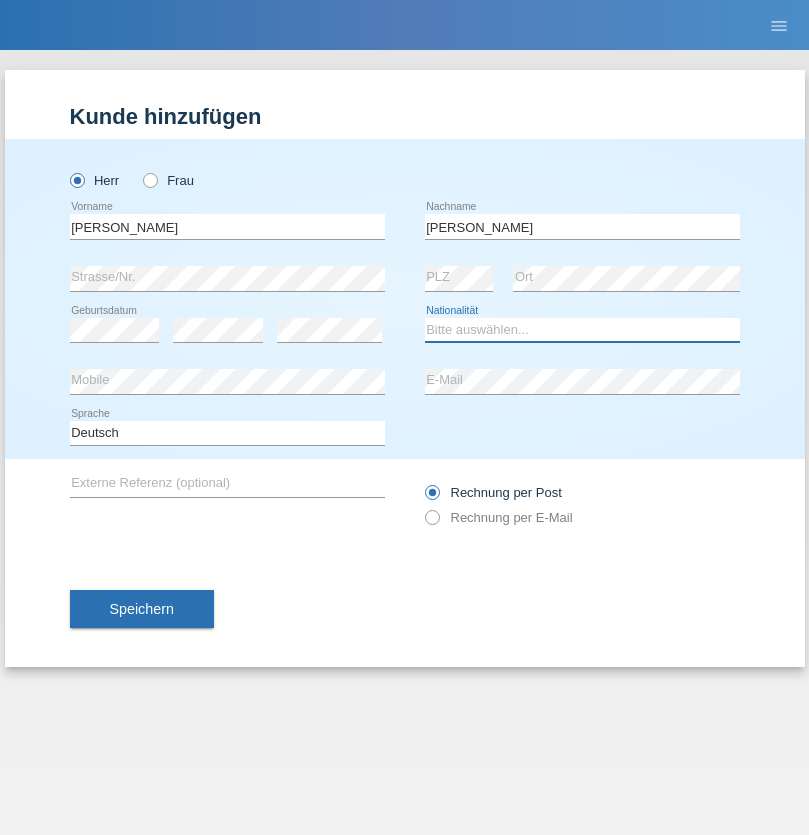select on "CH" 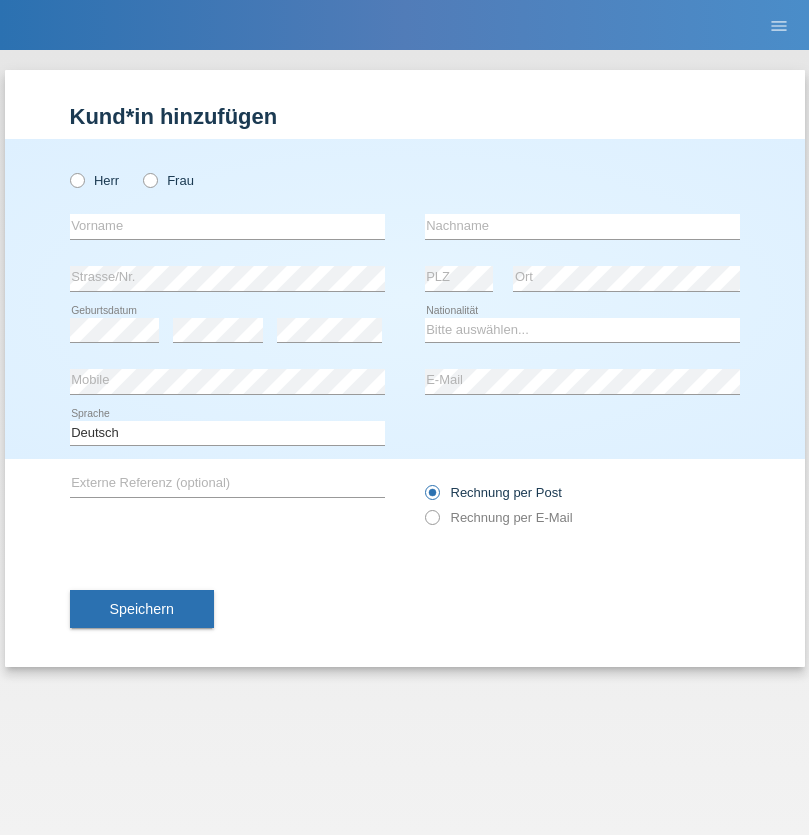 scroll, scrollTop: 0, scrollLeft: 0, axis: both 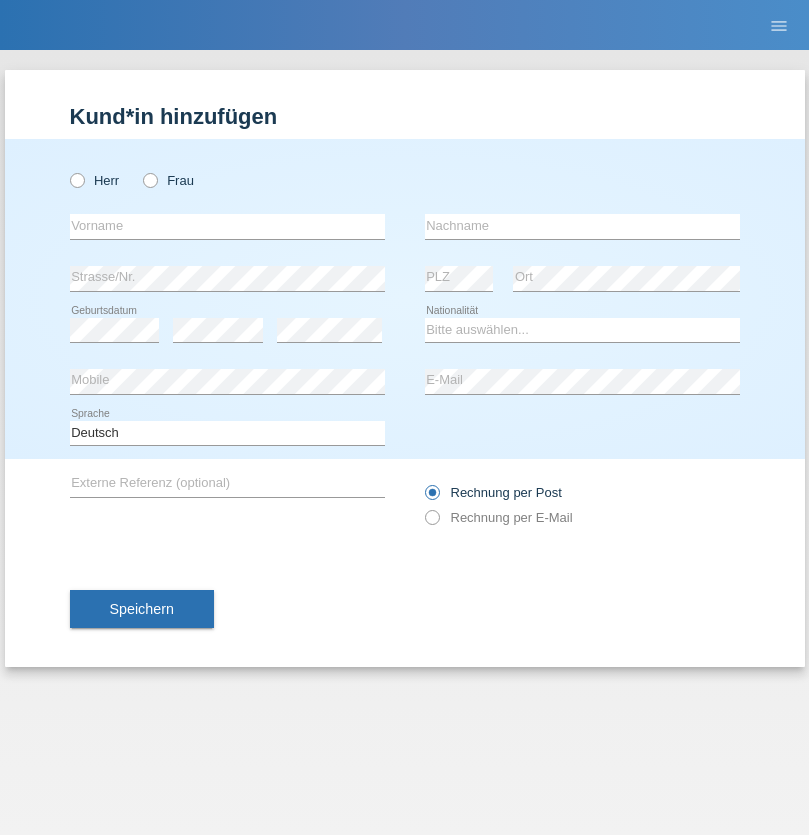 radio on "true" 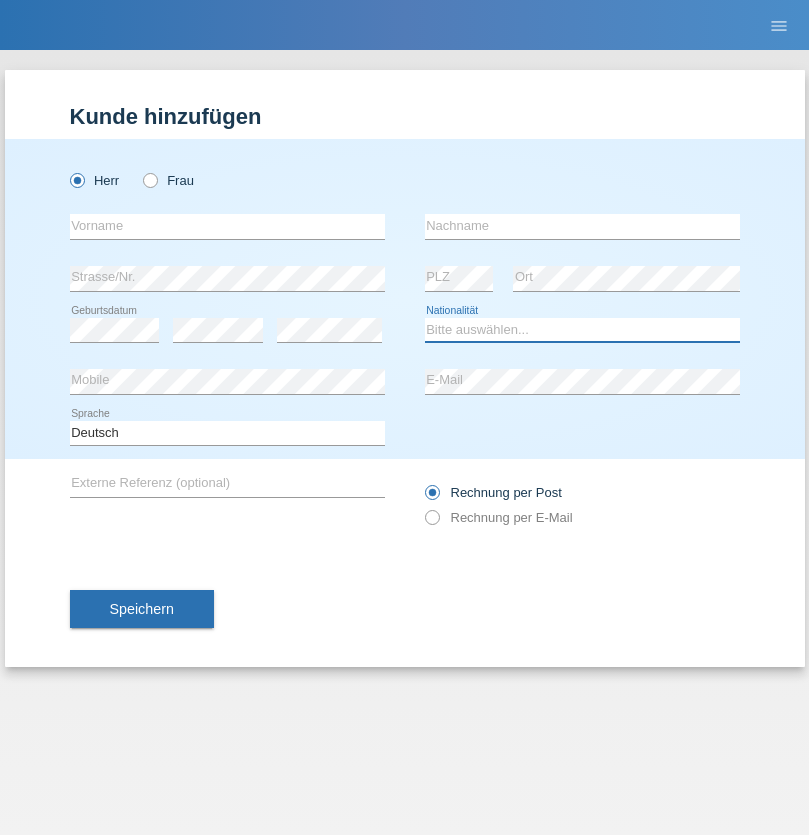 select on "XK" 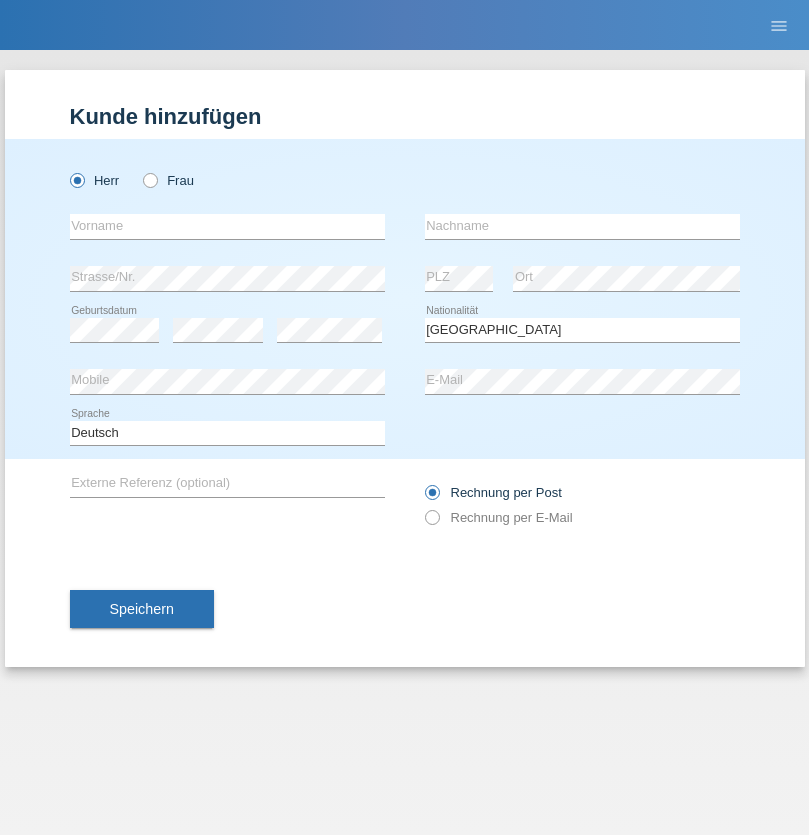select on "C" 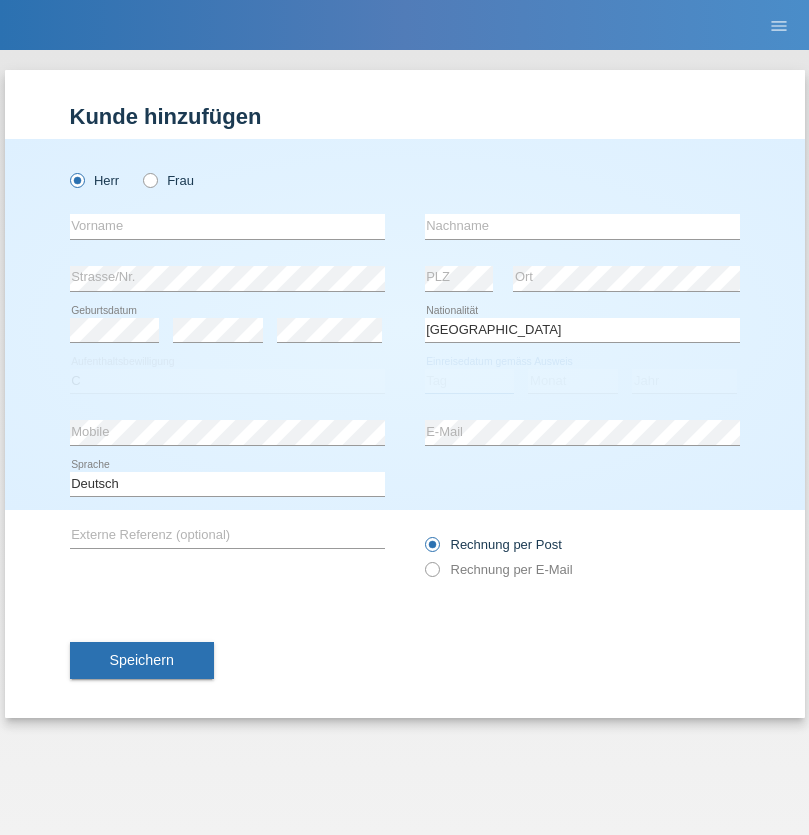 select on "01" 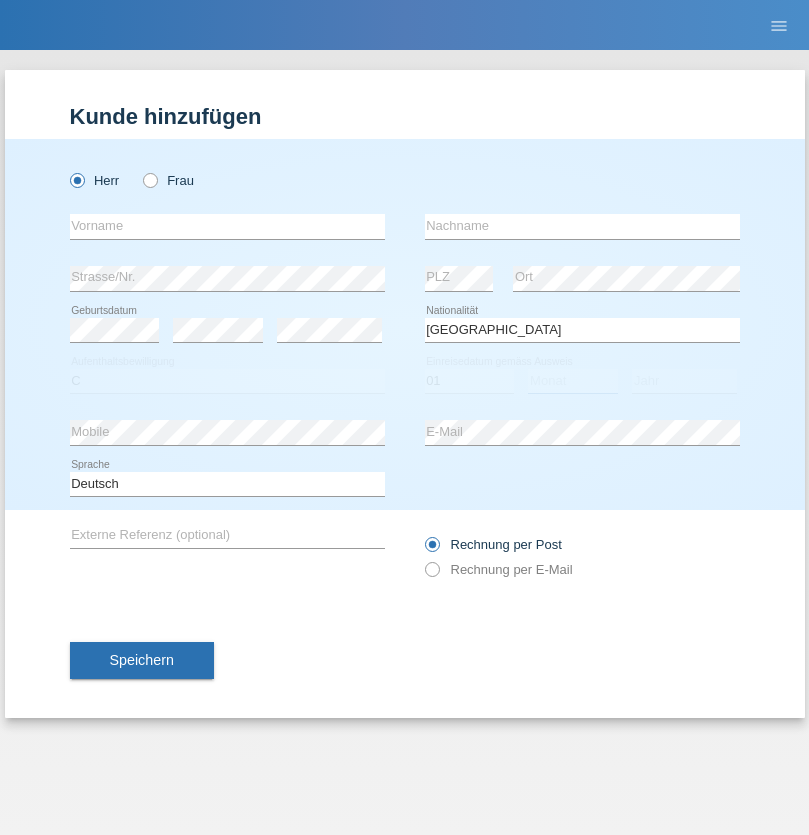 select on "02" 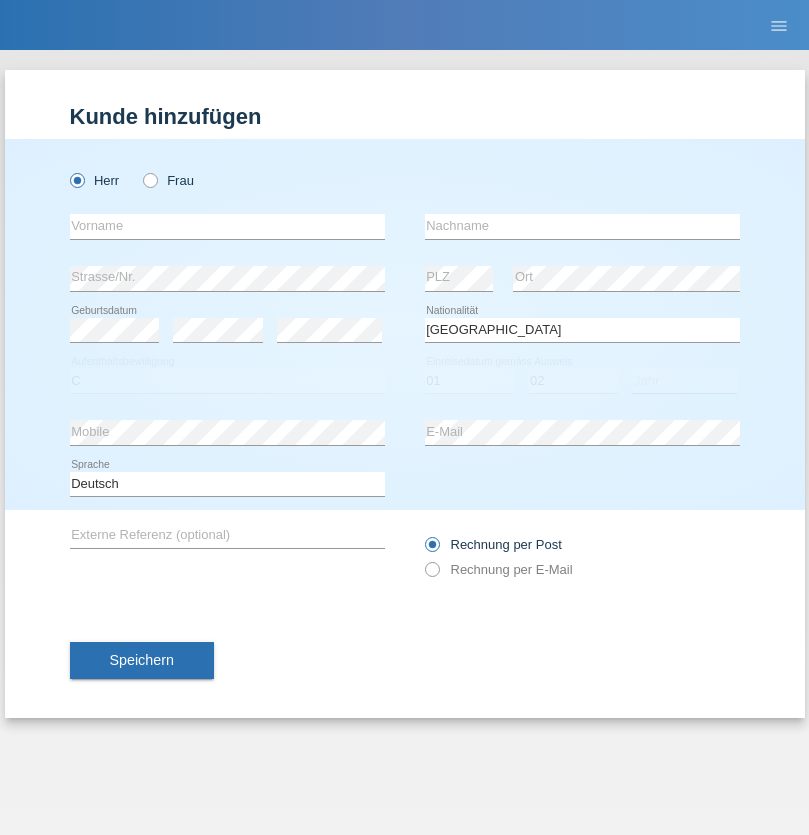 select on "1980" 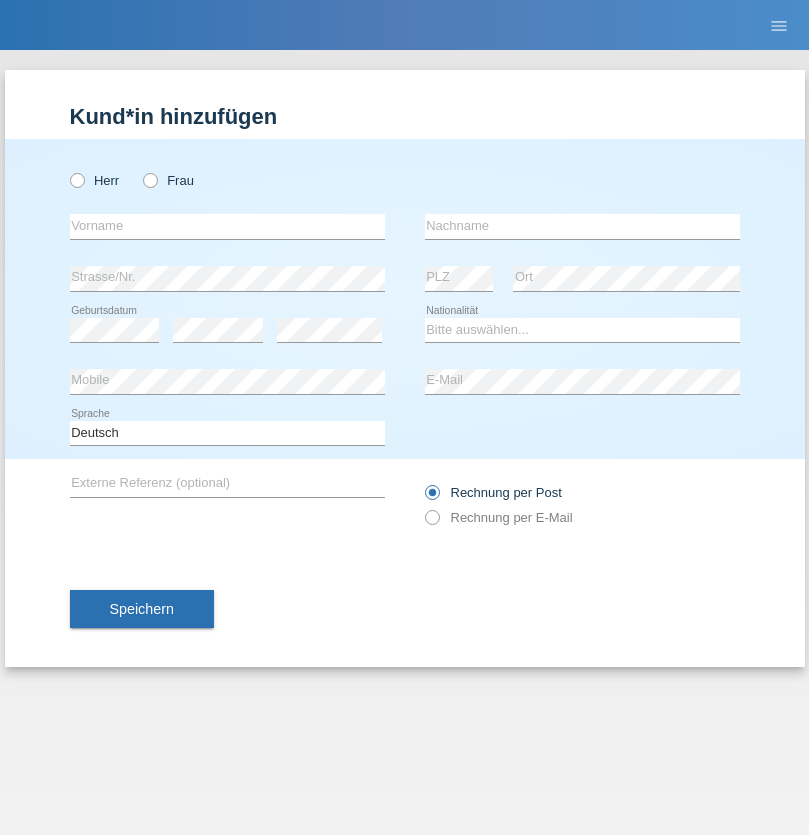 scroll, scrollTop: 0, scrollLeft: 0, axis: both 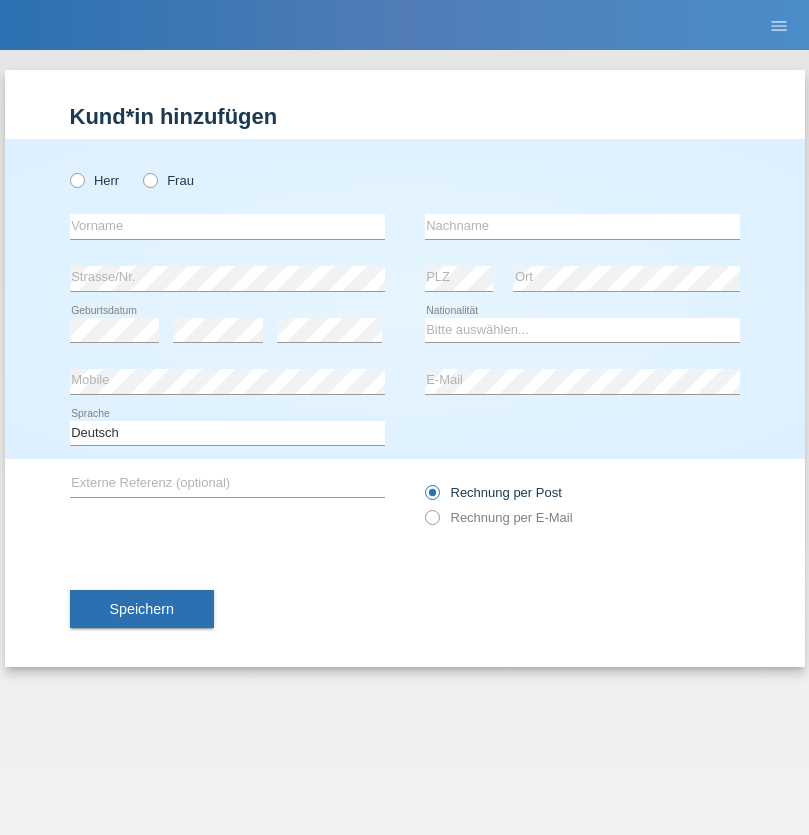 radio on "true" 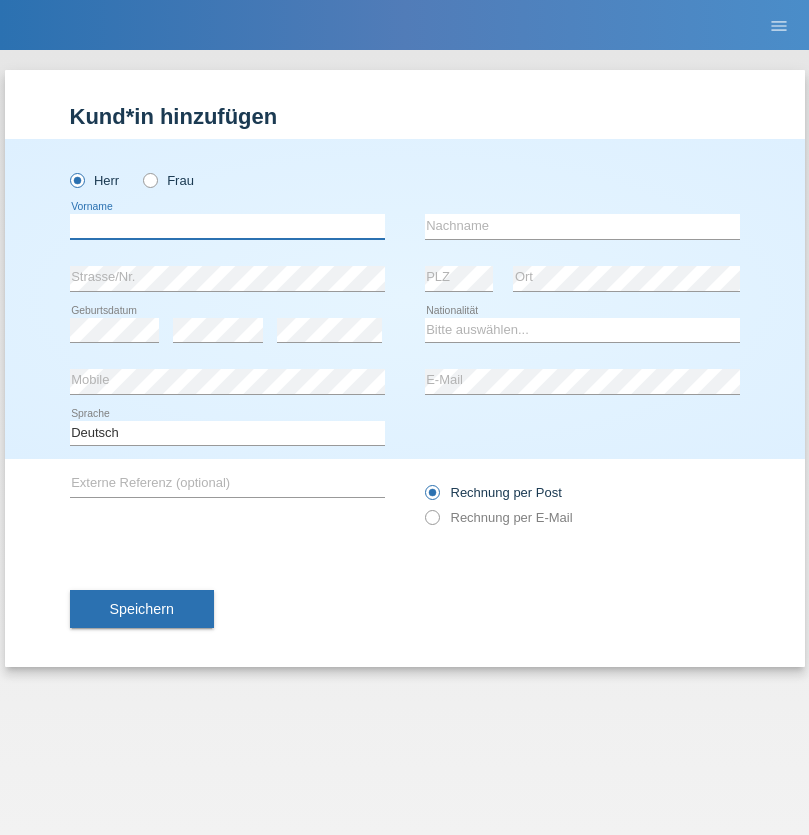 click at bounding box center (227, 226) 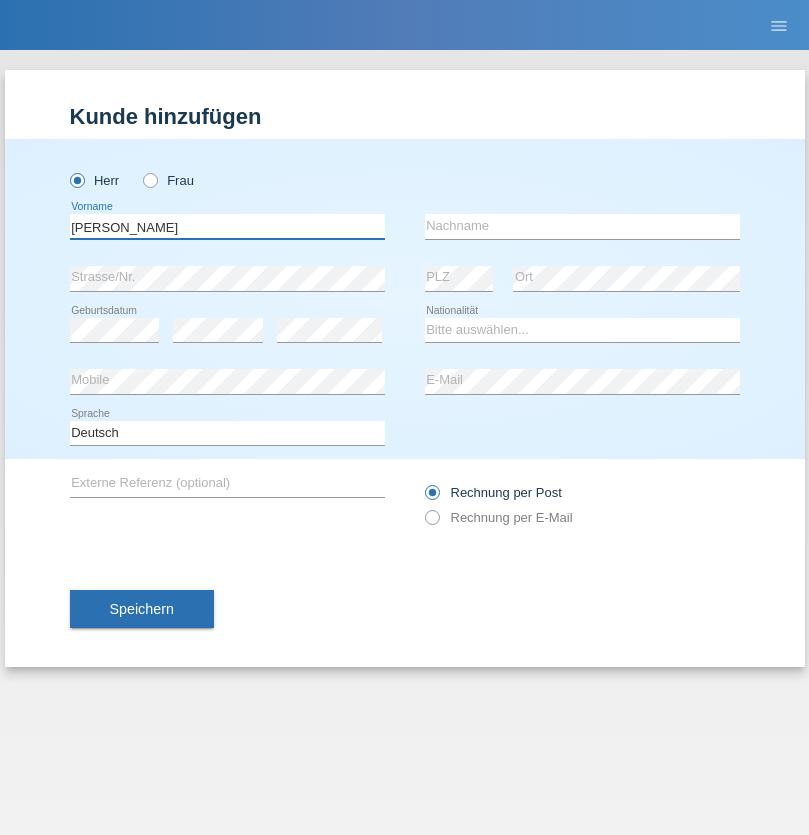 type on "[PERSON_NAME]" 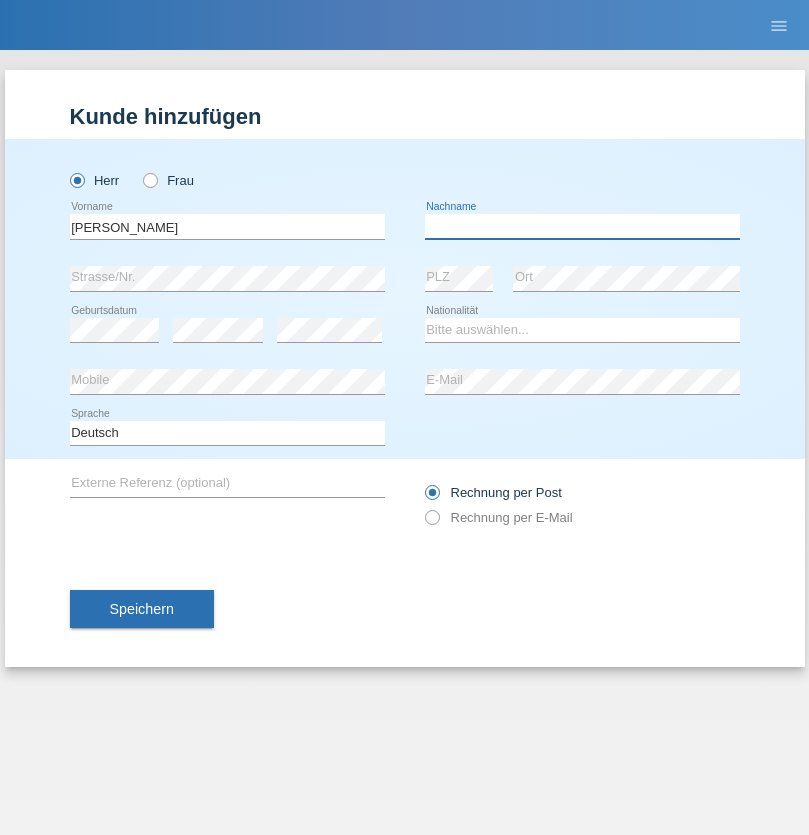click at bounding box center (582, 226) 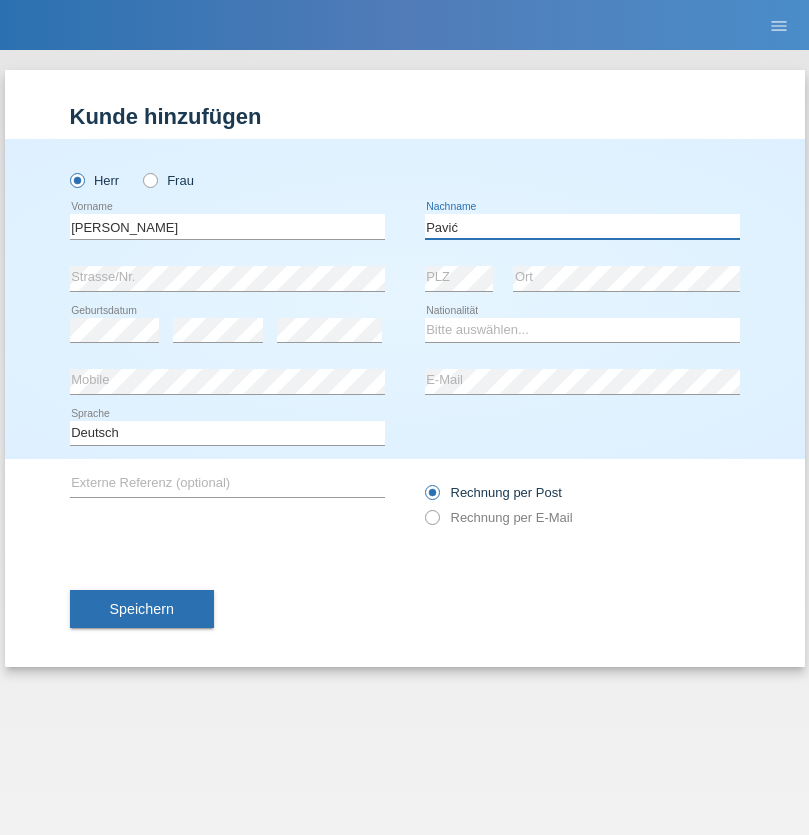 type on "Pavić" 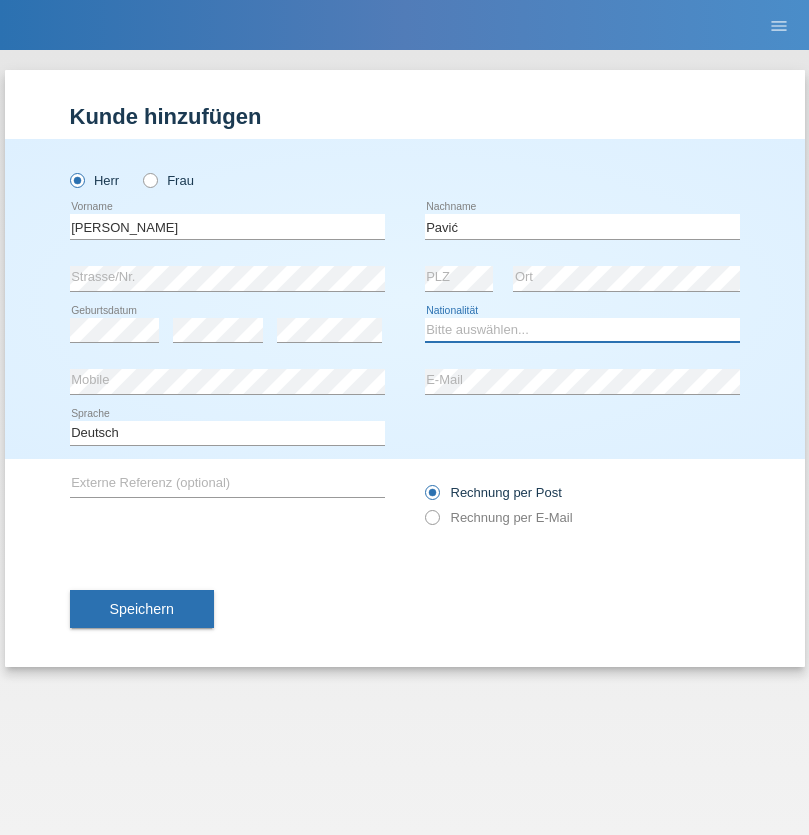select on "HR" 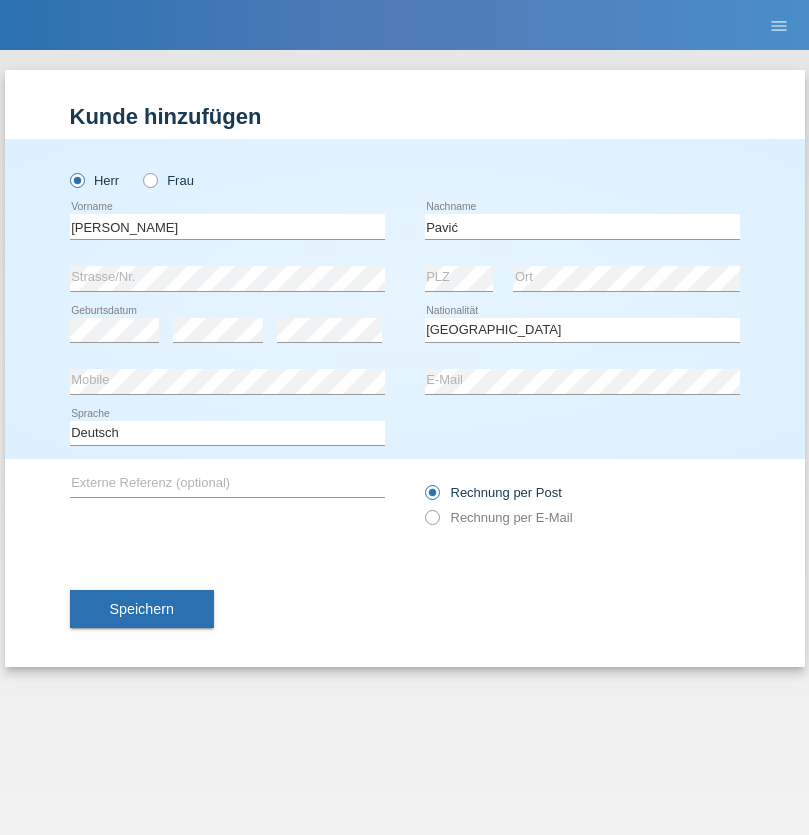 select on "C" 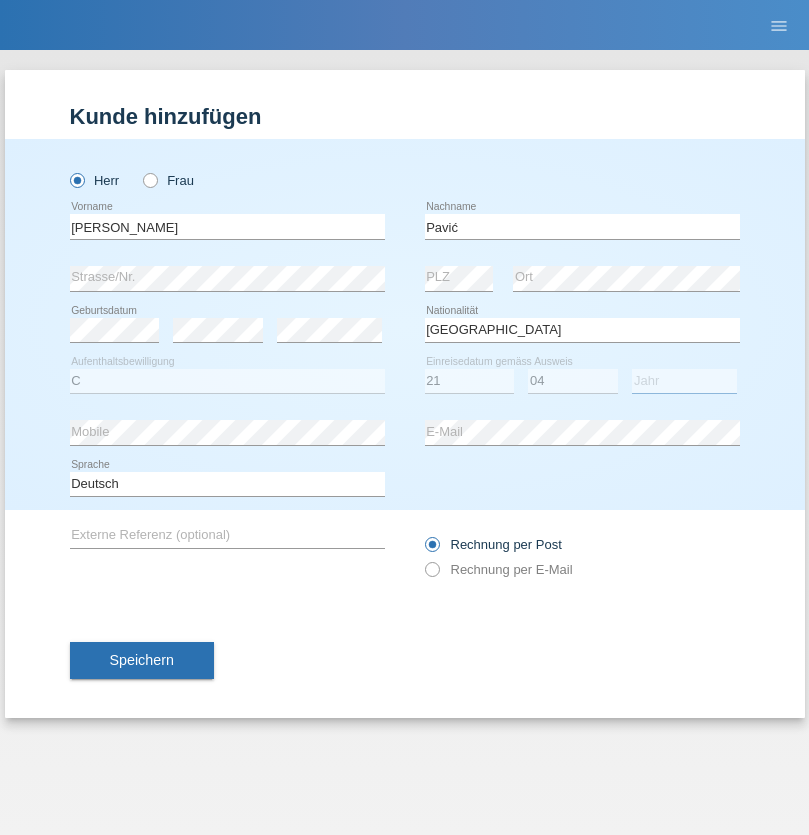 select on "2006" 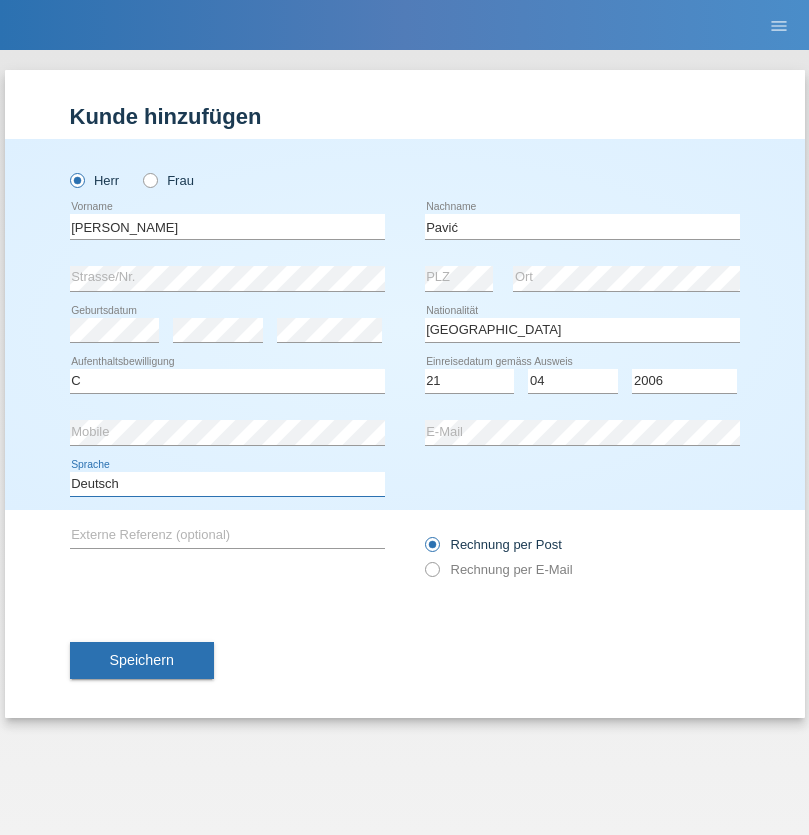 select on "en" 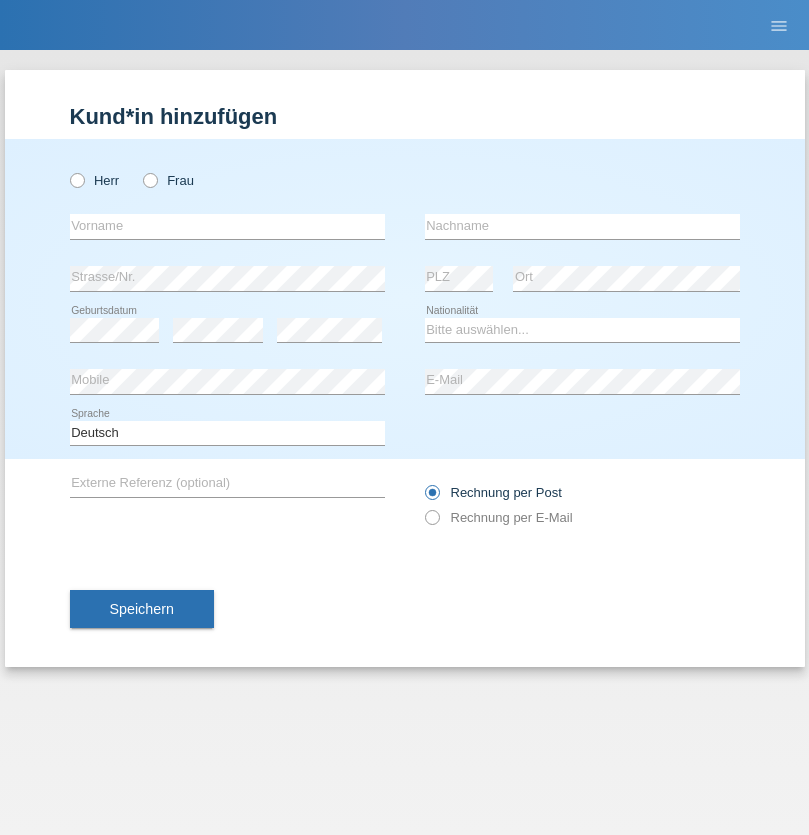scroll, scrollTop: 0, scrollLeft: 0, axis: both 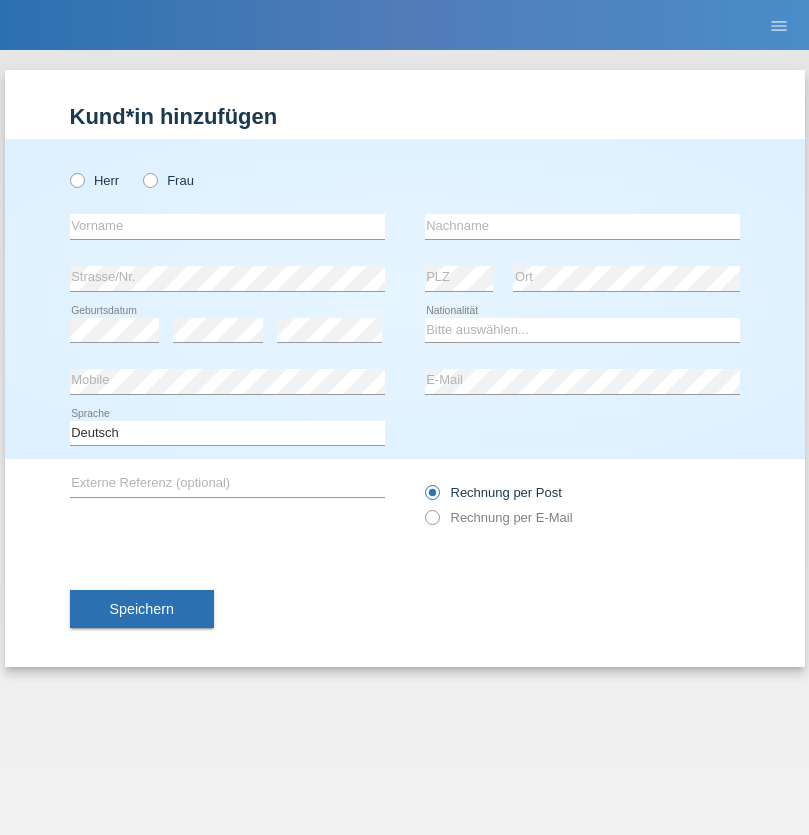 radio on "true" 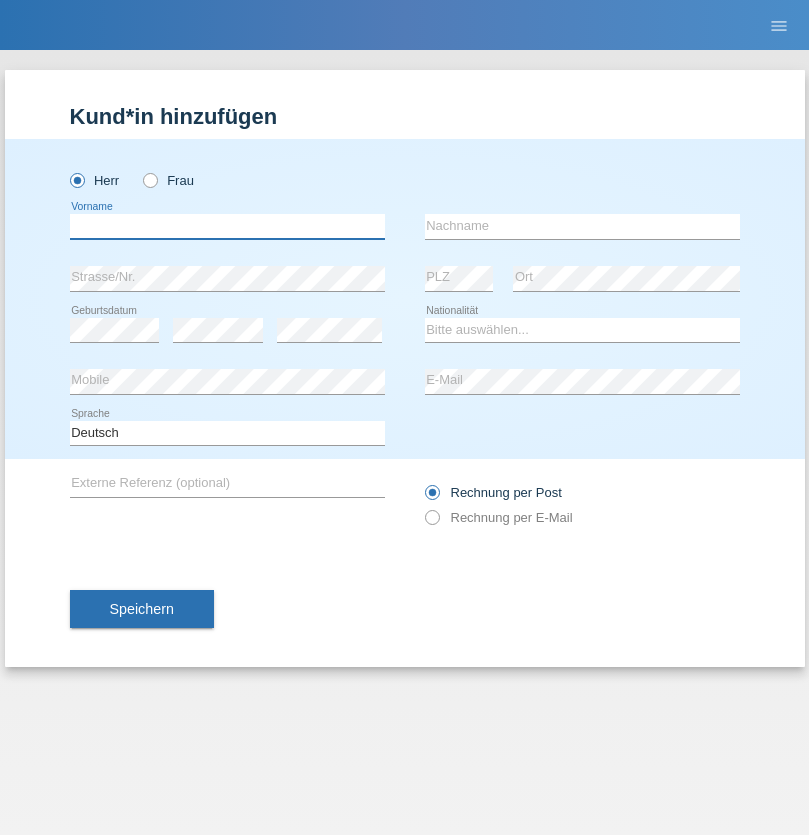 click at bounding box center (227, 226) 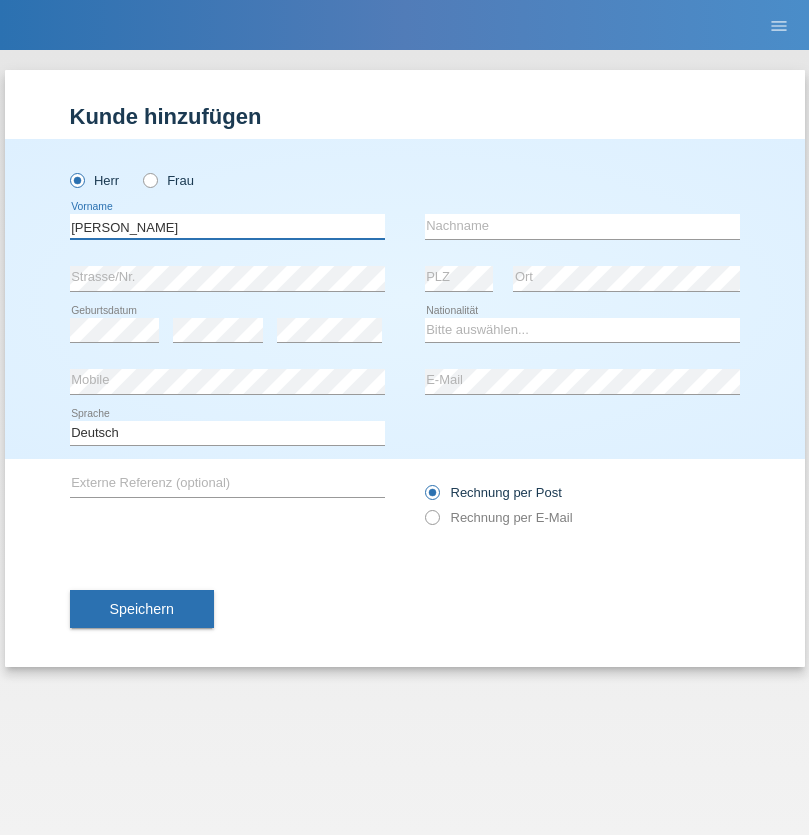 type on "Josip" 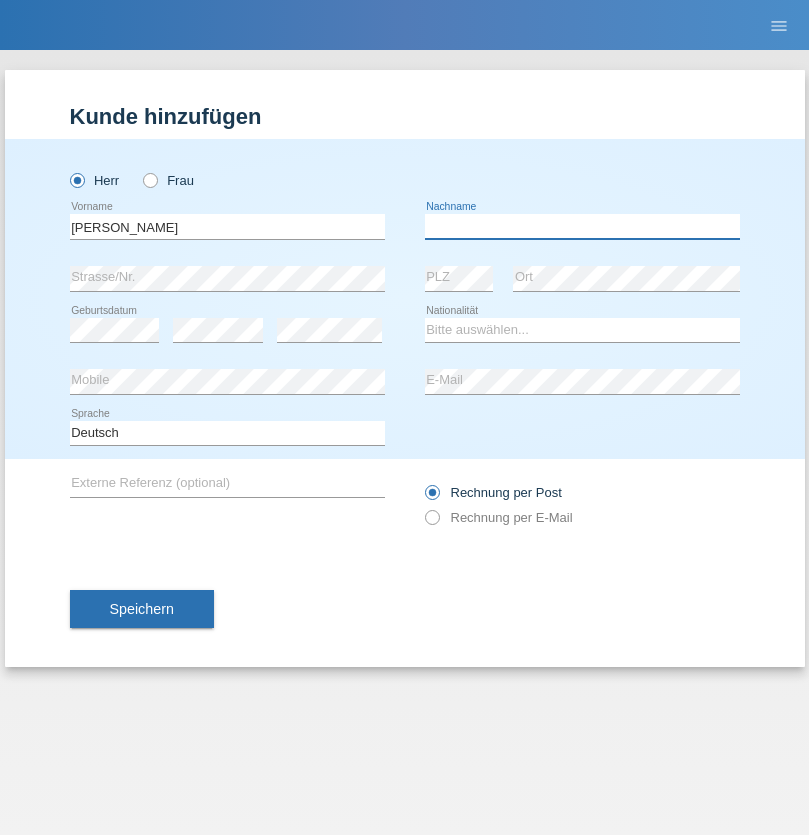 click at bounding box center (582, 226) 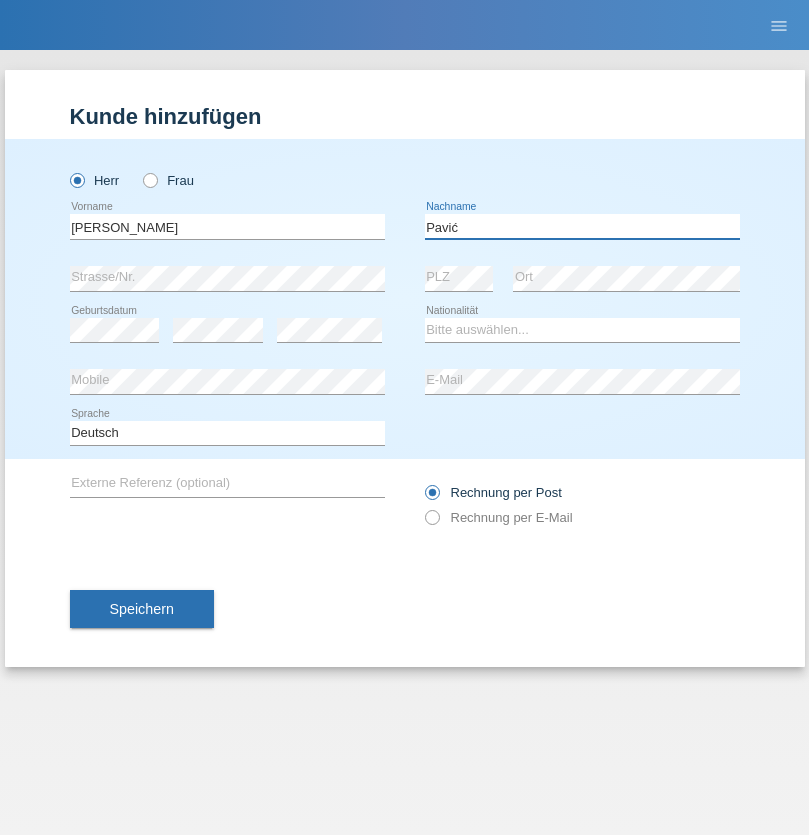 type on "Pavić" 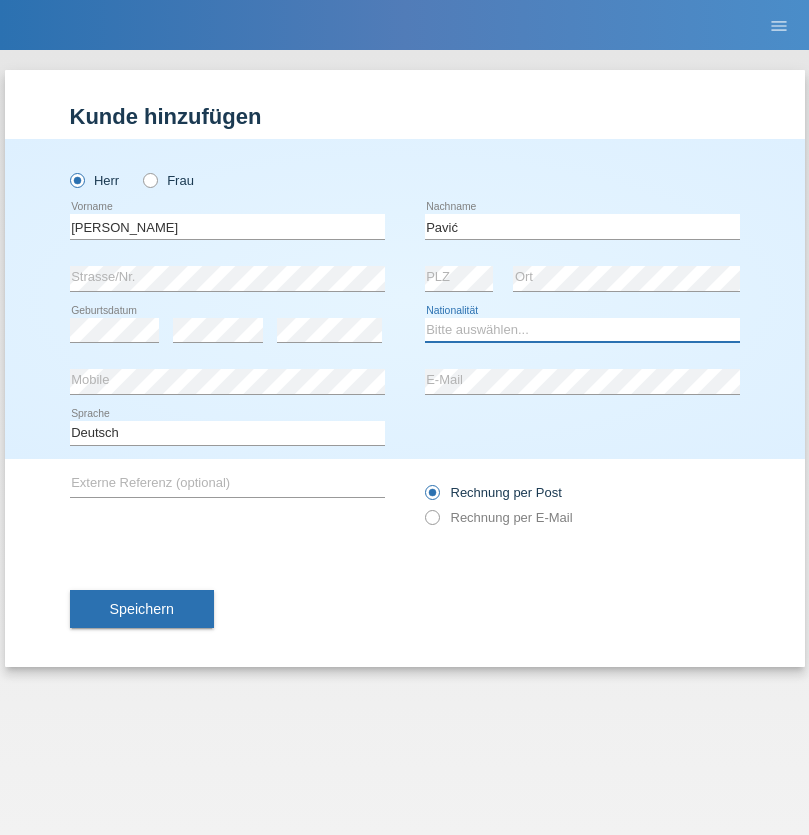 select on "HR" 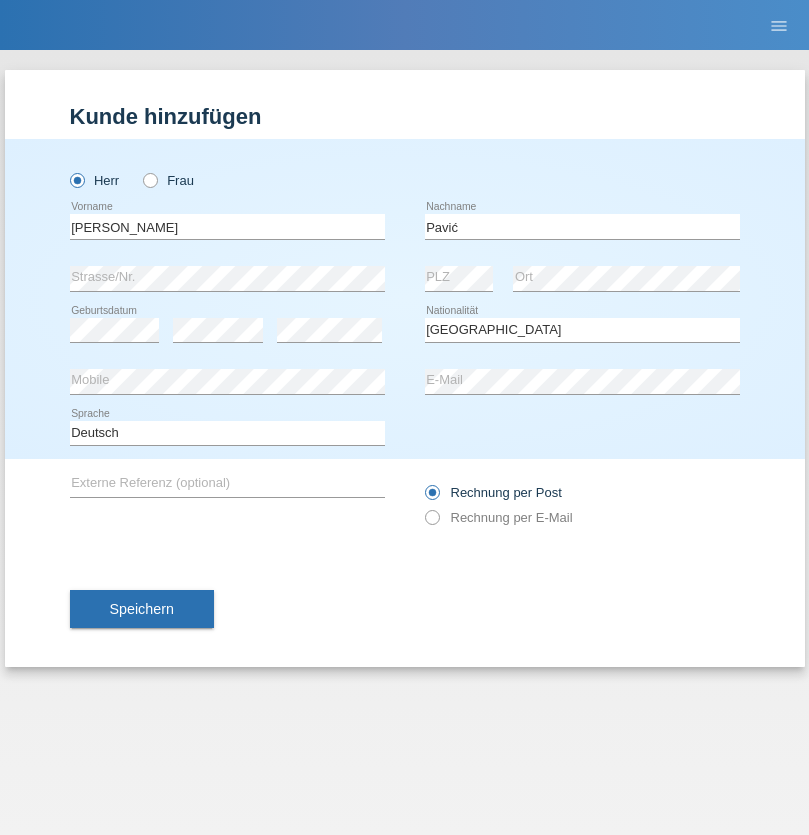 select on "C" 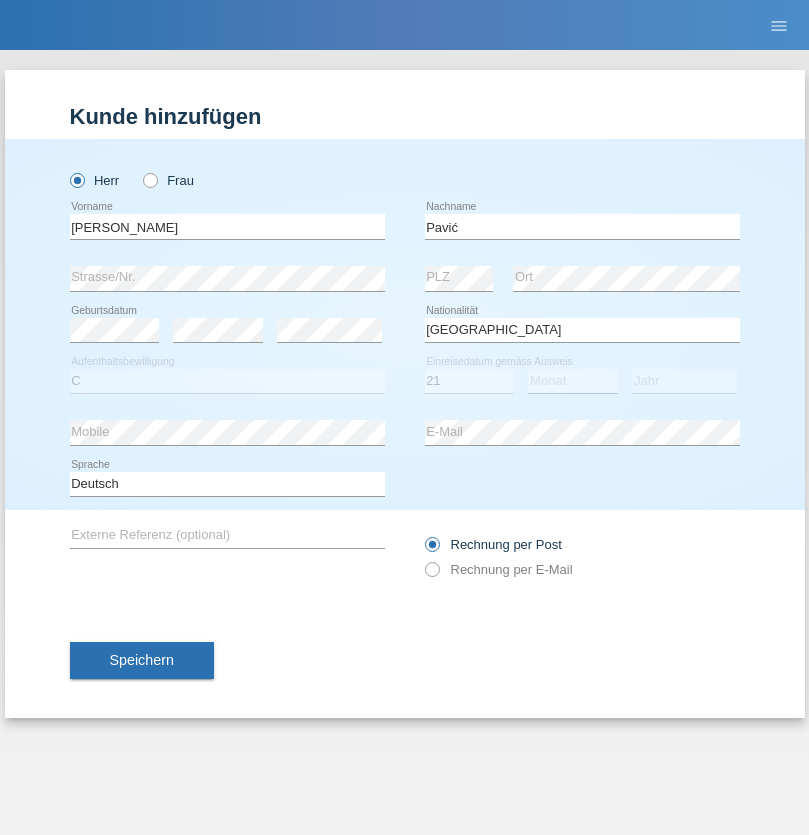 select on "04" 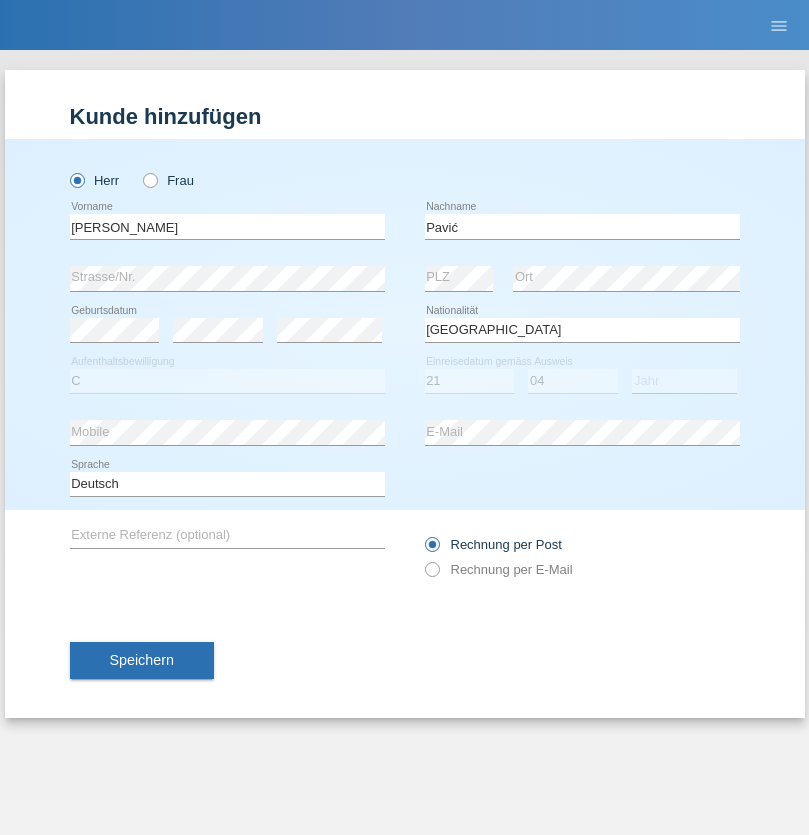 select on "2006" 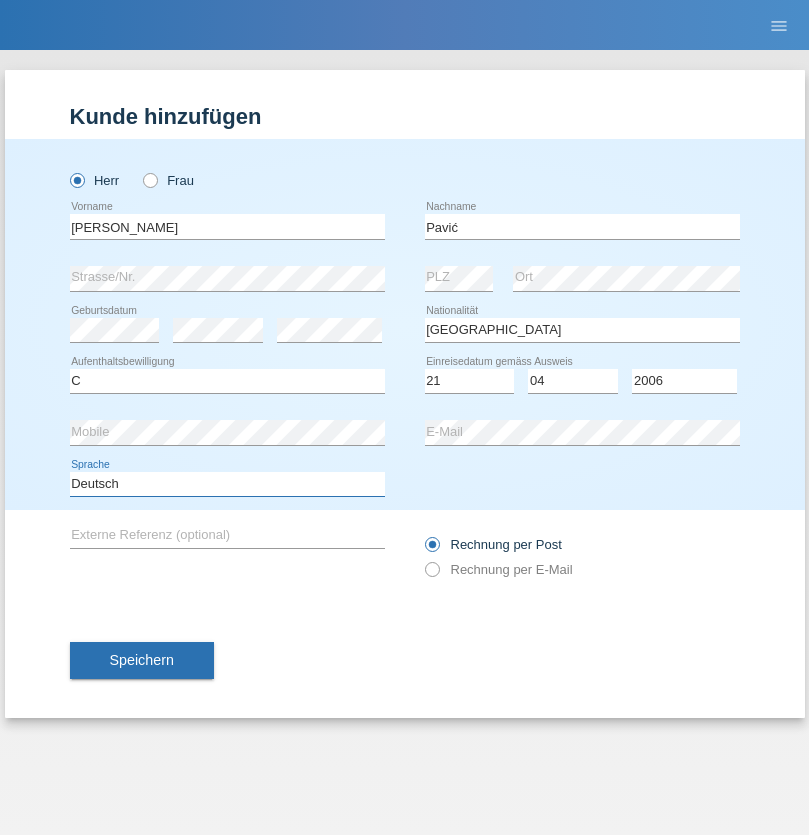 select on "en" 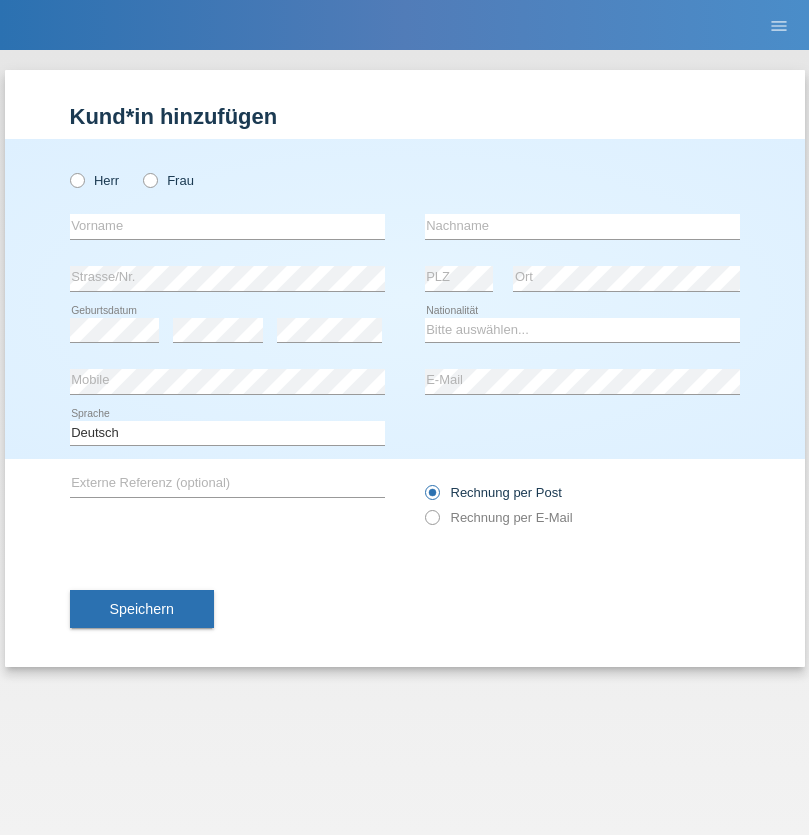scroll, scrollTop: 0, scrollLeft: 0, axis: both 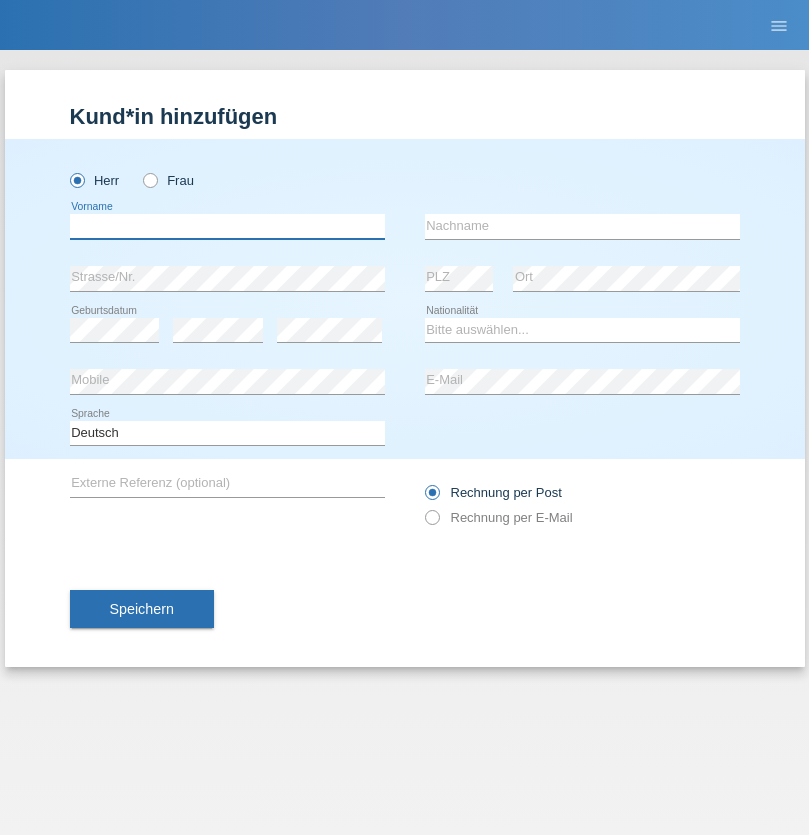 click at bounding box center (227, 226) 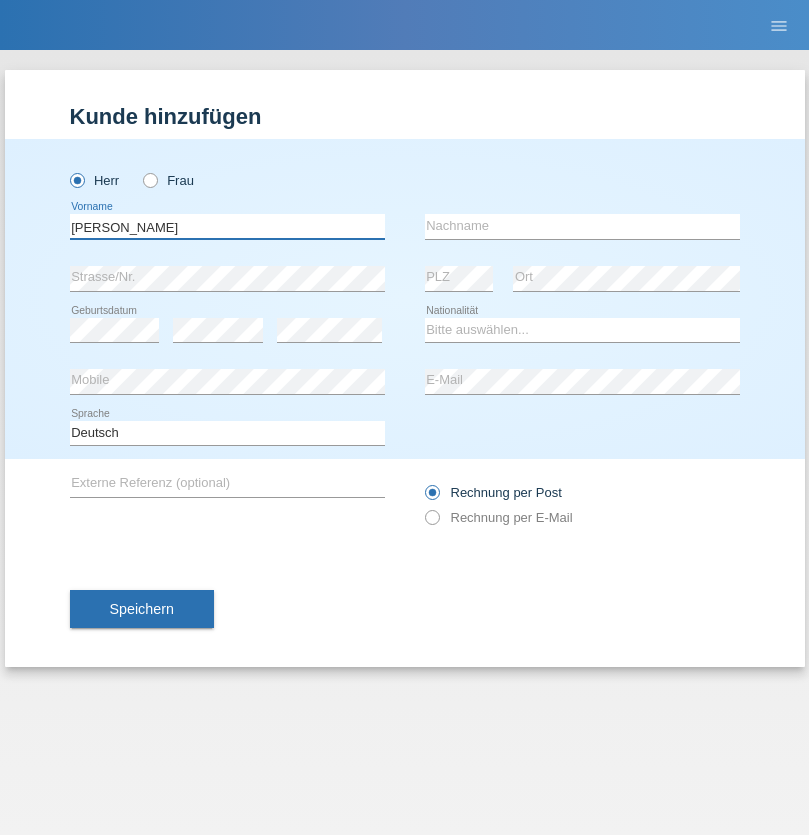 type on "[PERSON_NAME]" 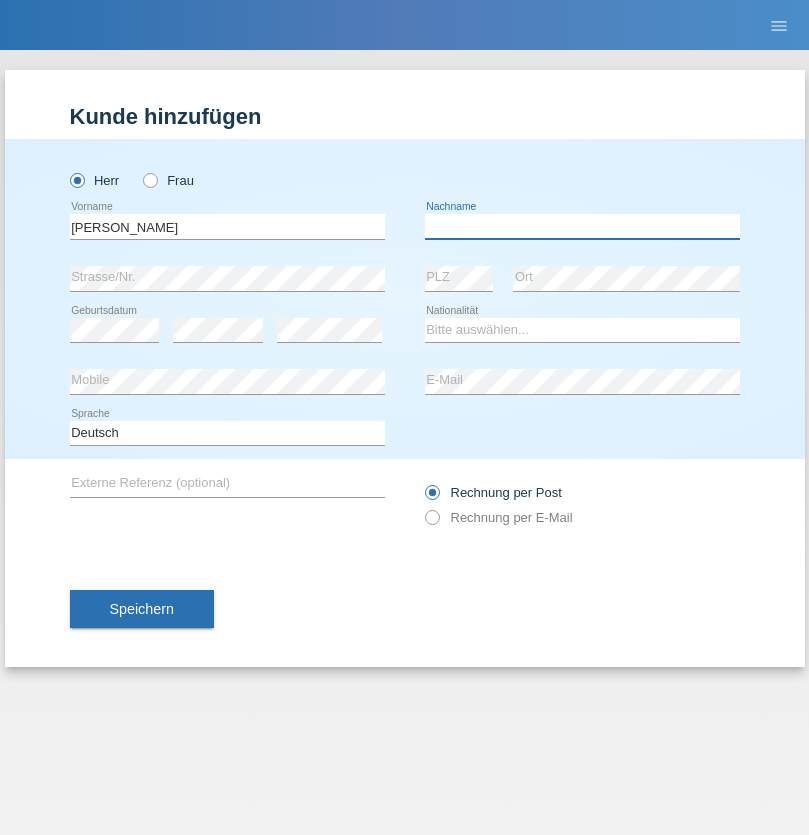 click at bounding box center [582, 226] 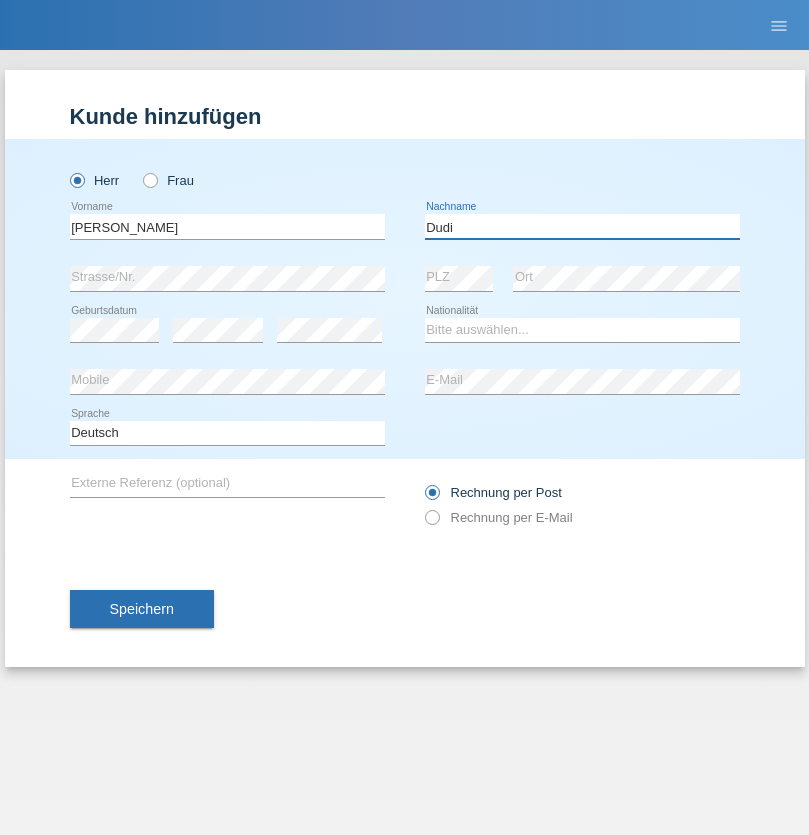 type on "Dudi" 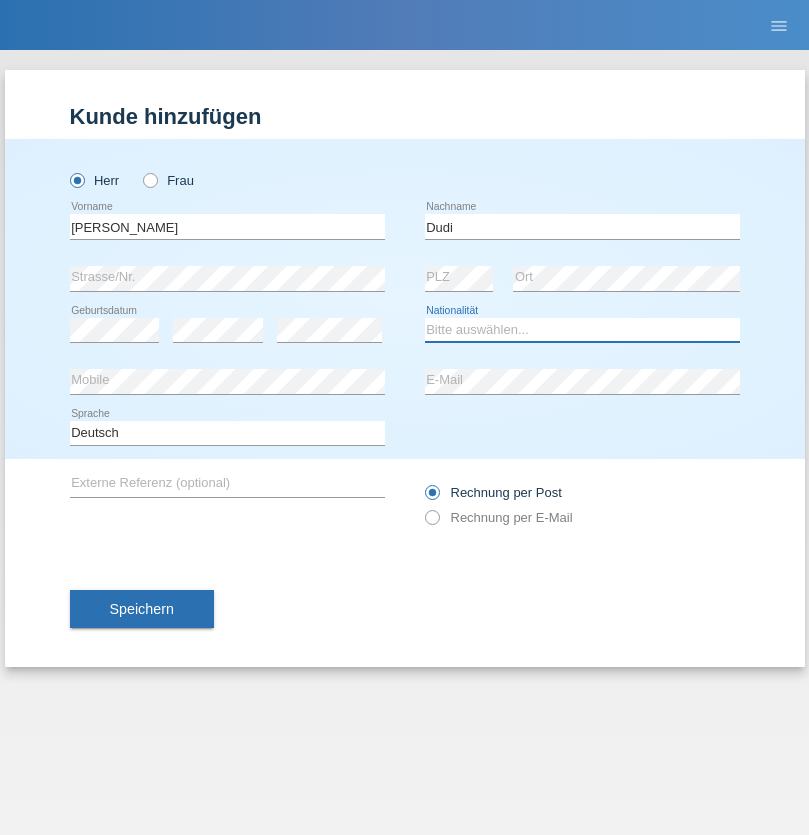 select on "SK" 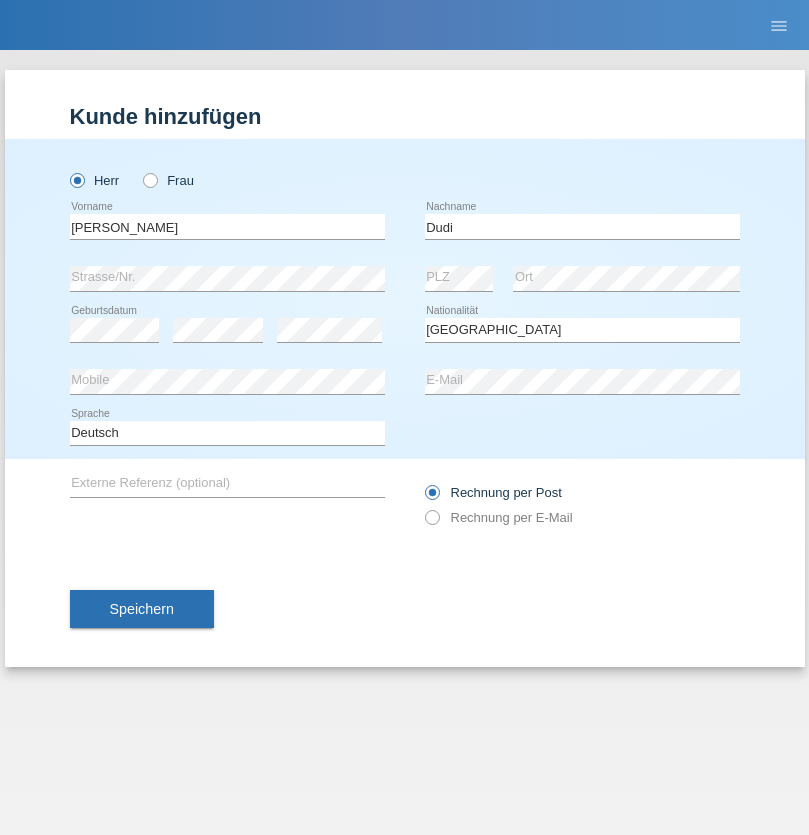 select on "C" 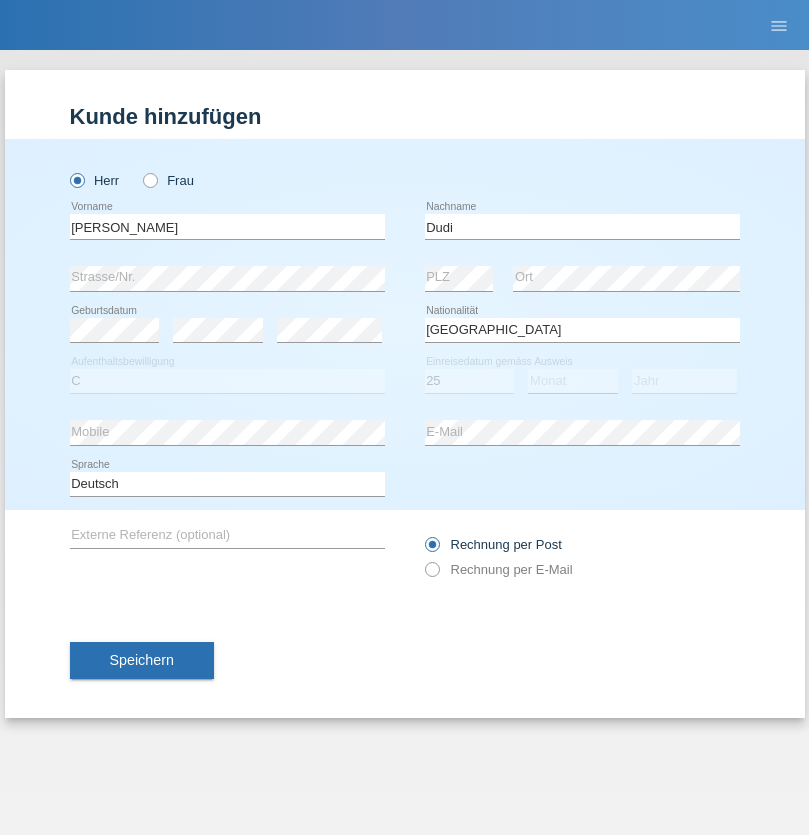 select on "05" 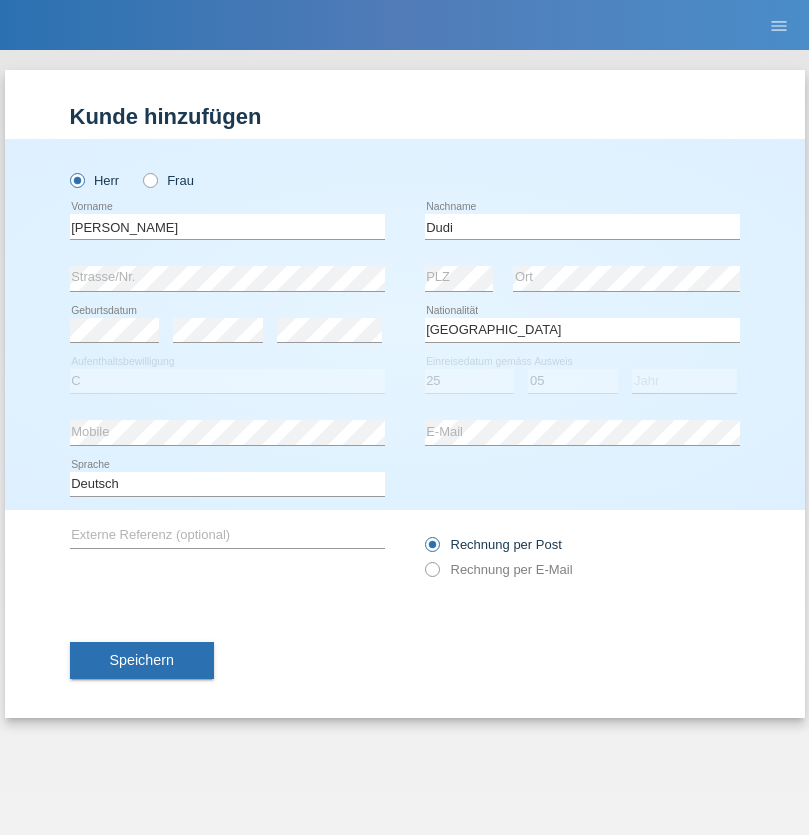 select on "2021" 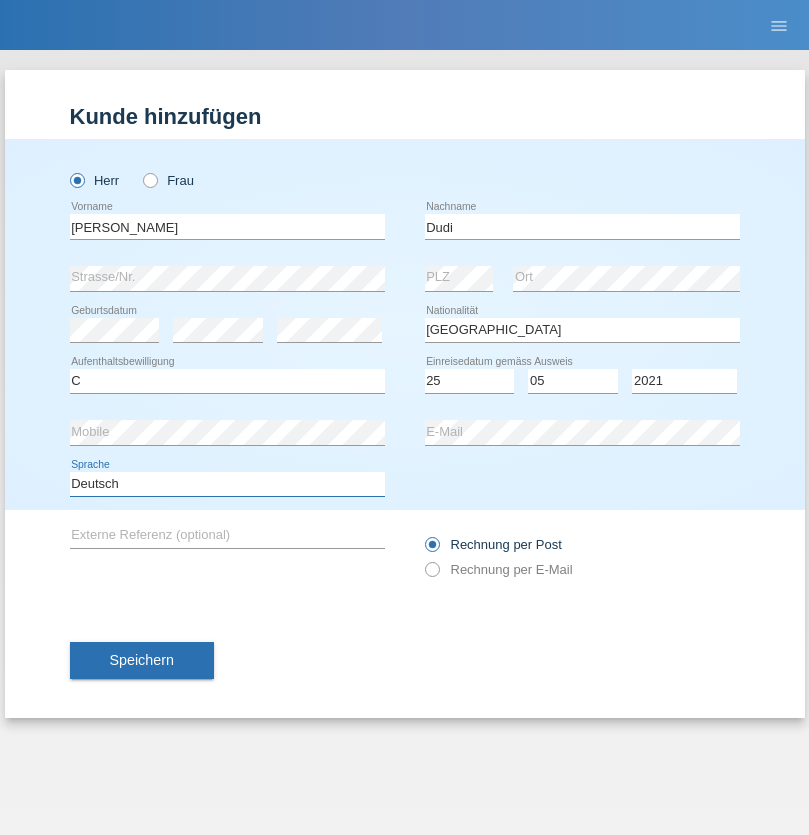 select on "en" 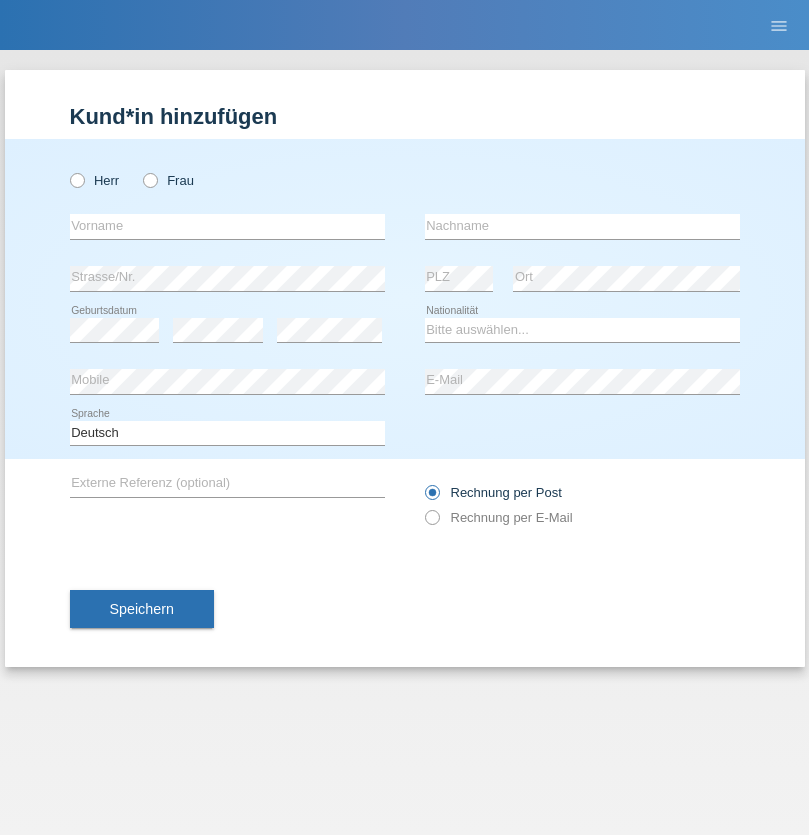 scroll, scrollTop: 0, scrollLeft: 0, axis: both 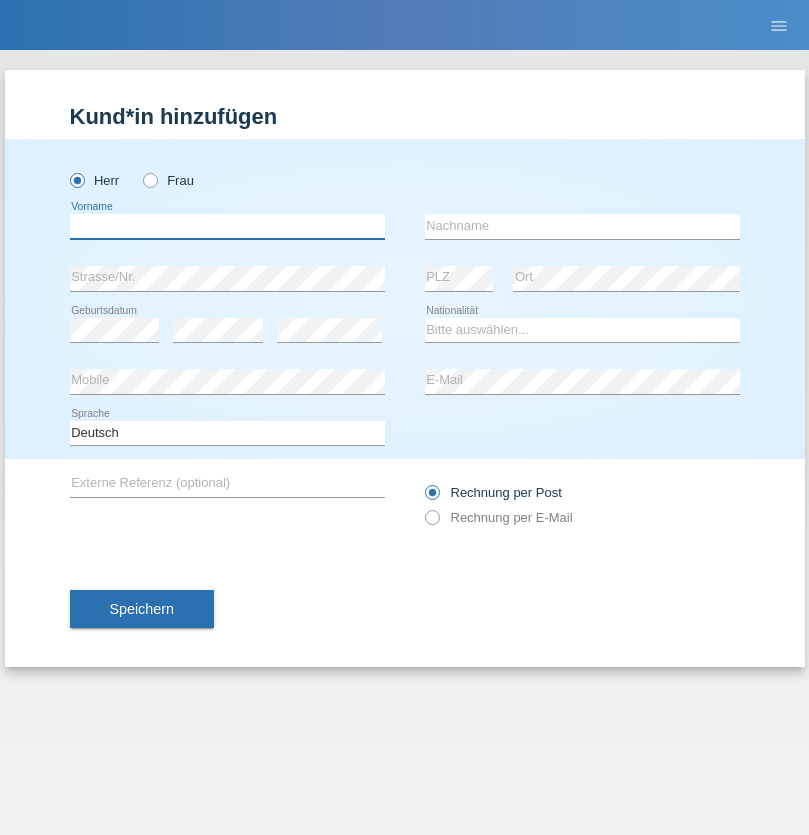 click at bounding box center [227, 226] 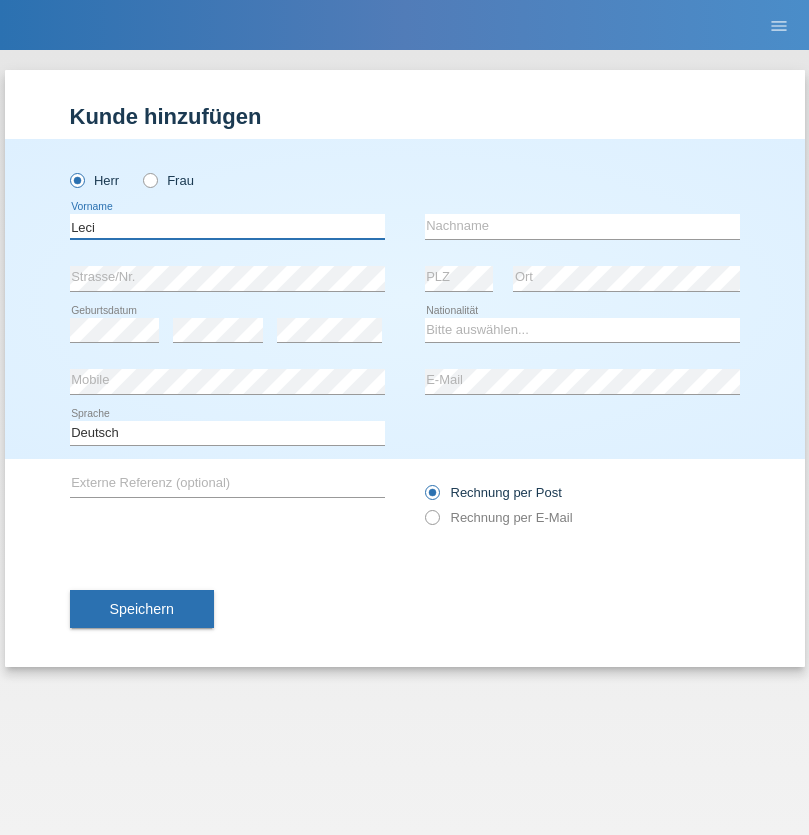 type on "Leci" 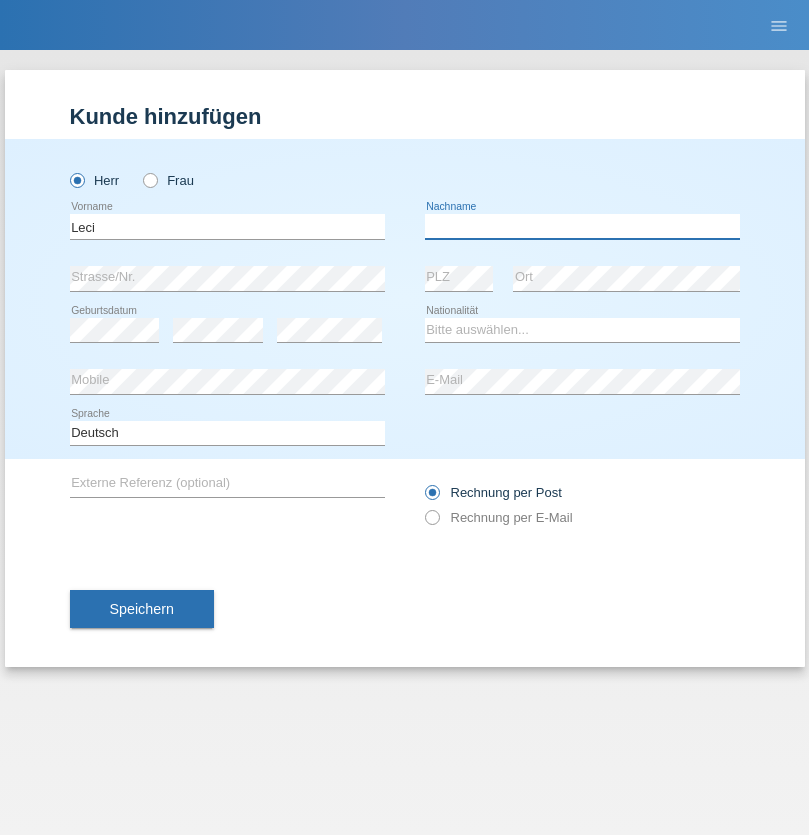 click at bounding box center (582, 226) 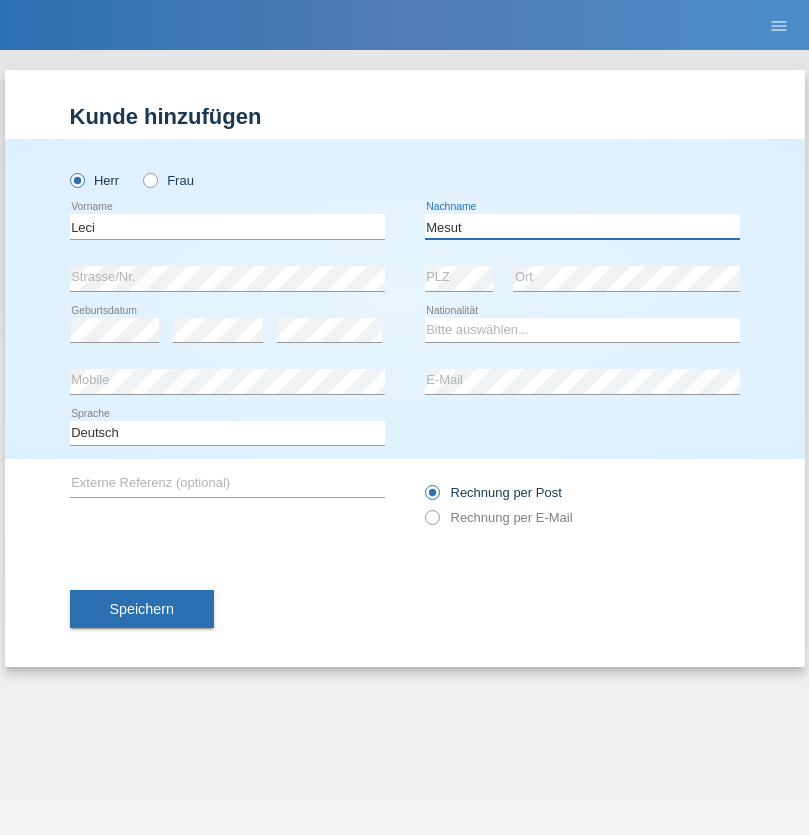 type on "Mesut" 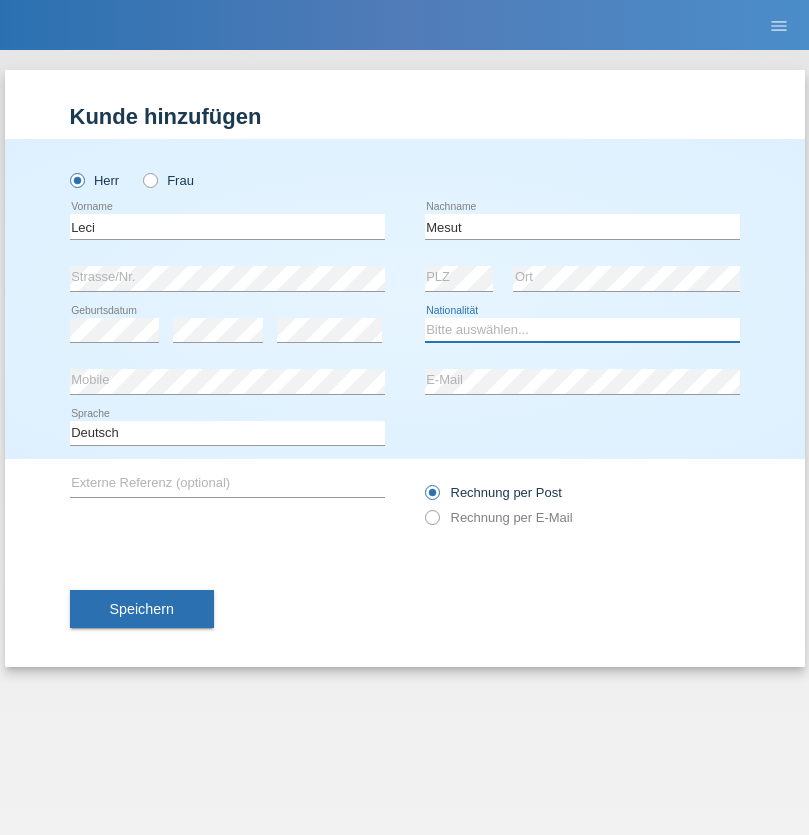 select on "XK" 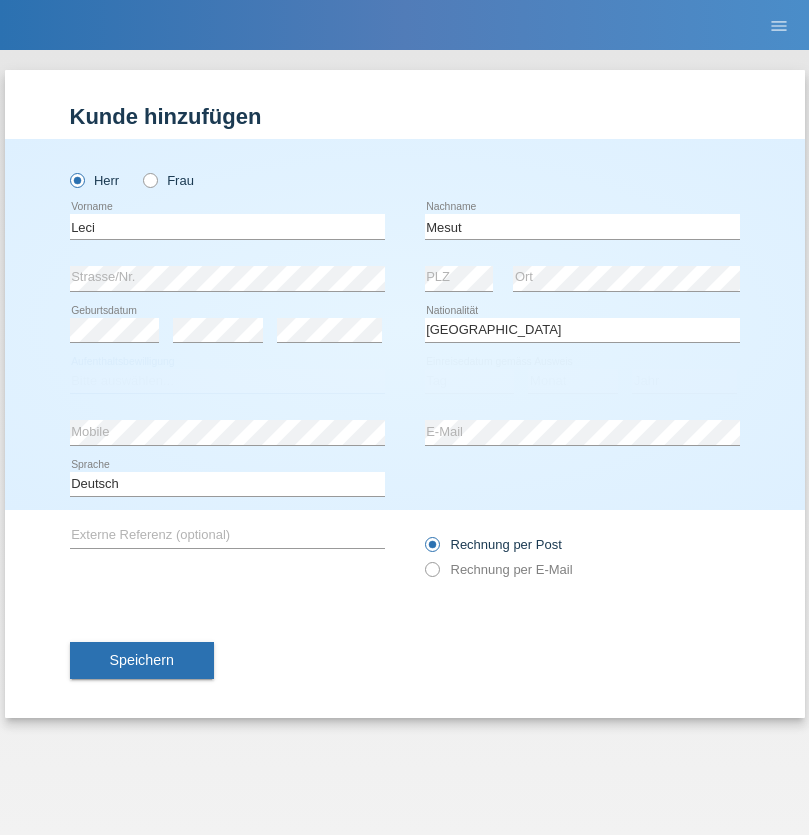 select on "C" 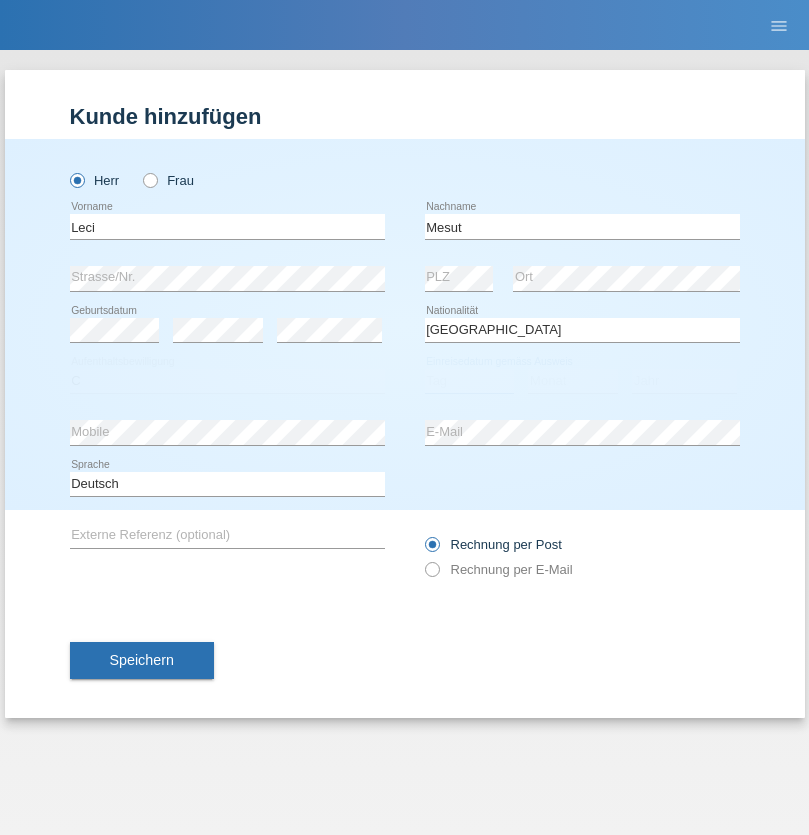 select on "13" 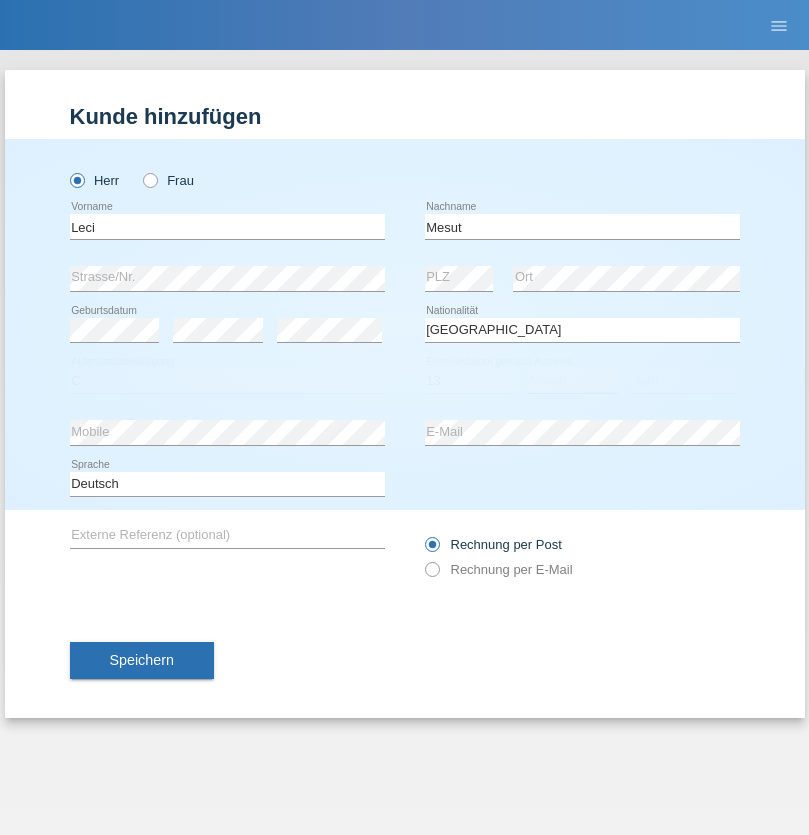 select on "07" 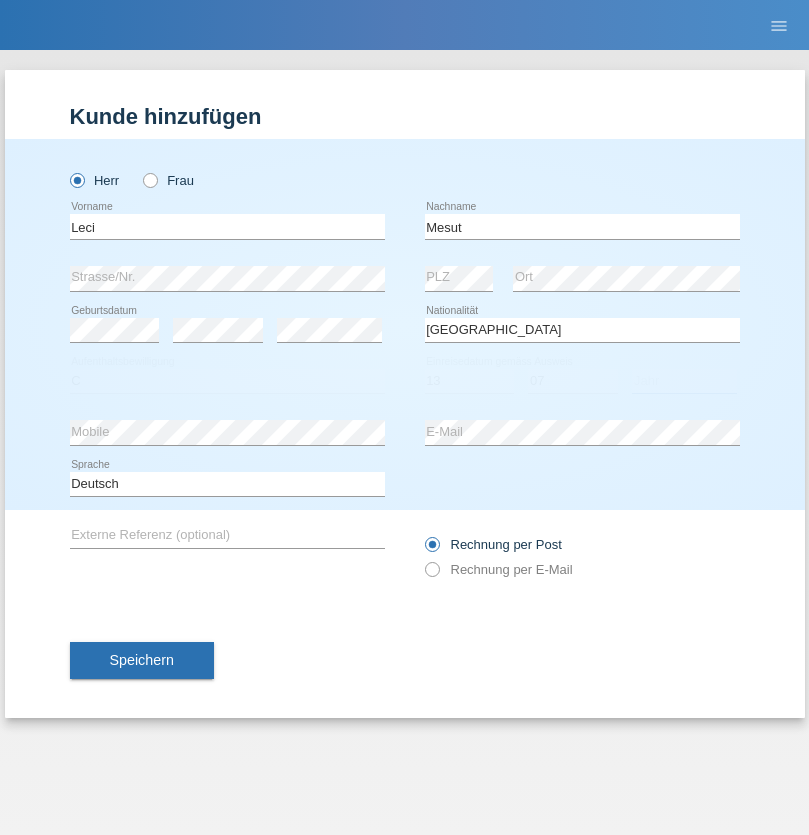 select on "2021" 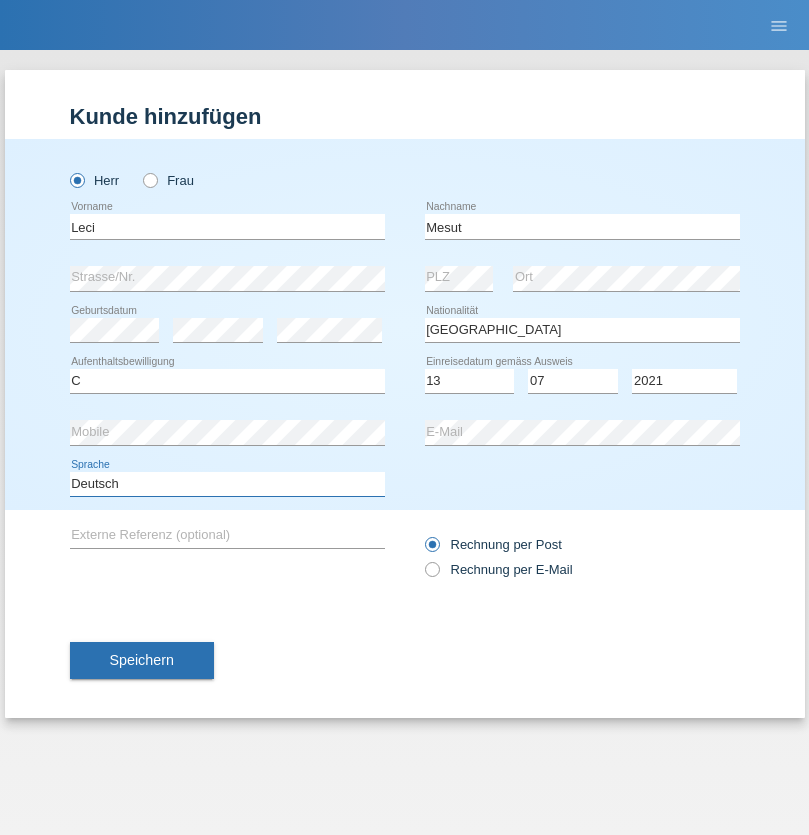 select on "en" 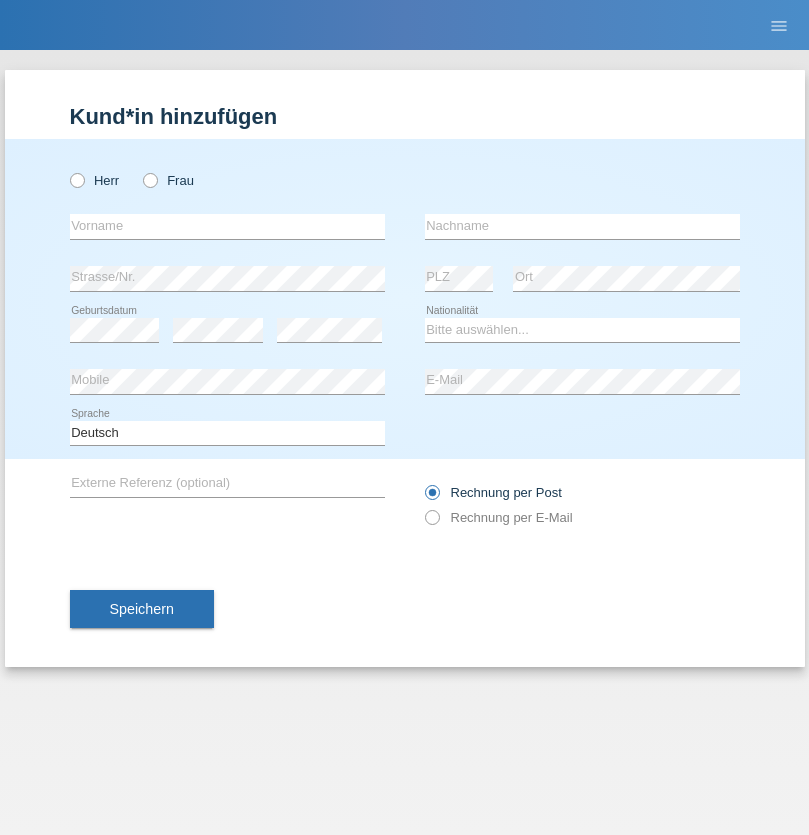 scroll, scrollTop: 0, scrollLeft: 0, axis: both 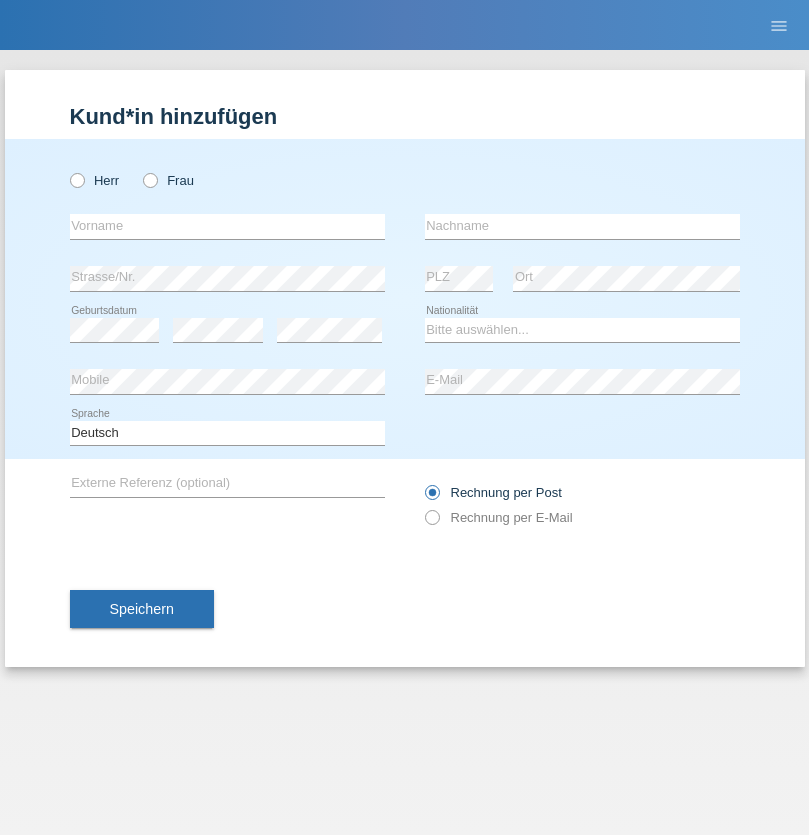 radio on "true" 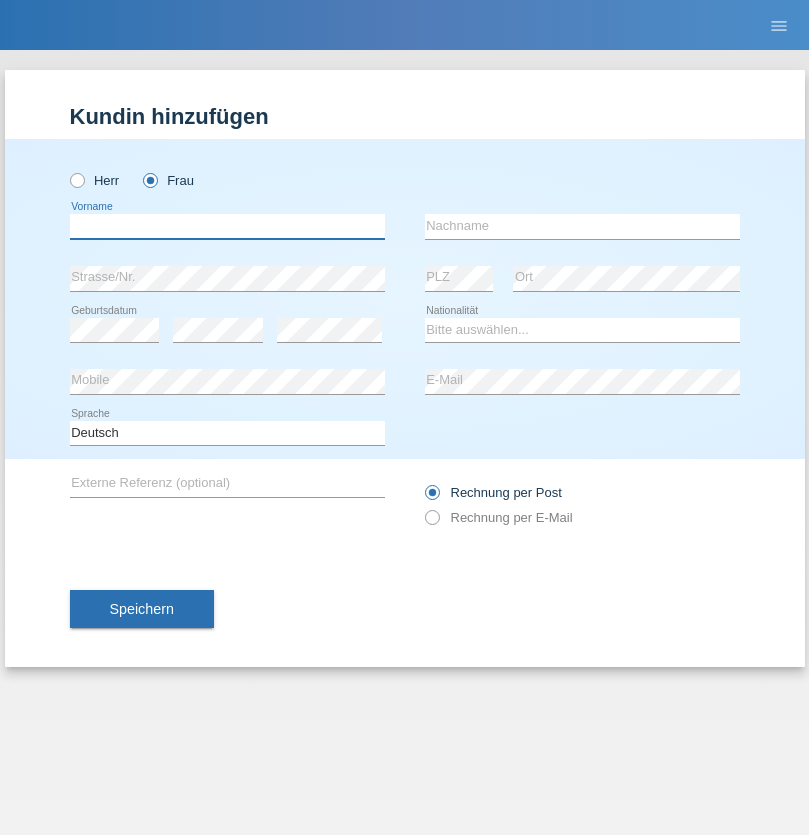click at bounding box center (227, 226) 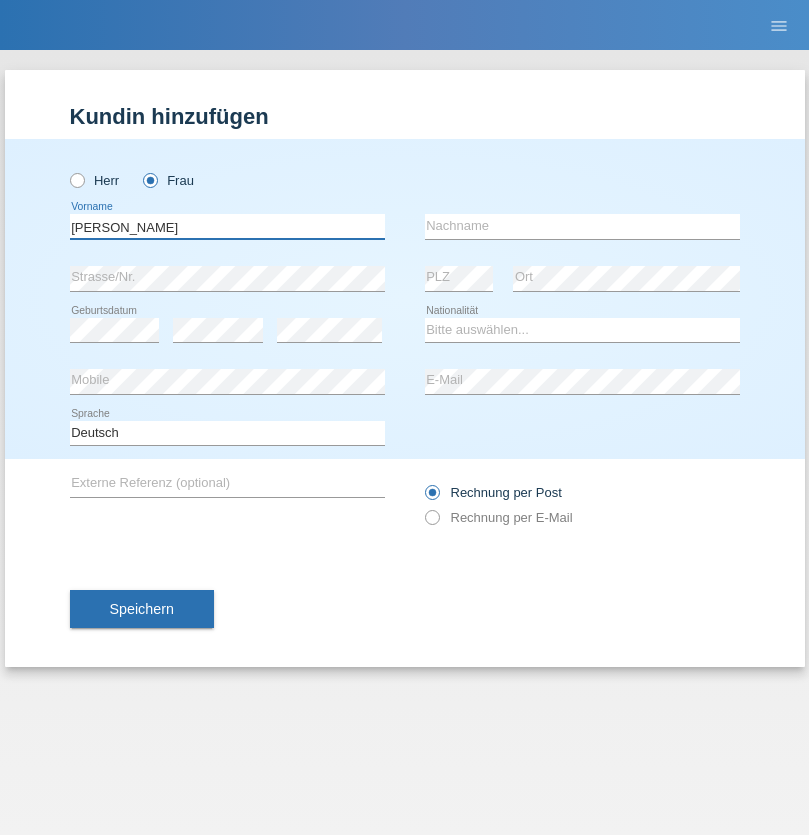 type on "Anna-Carina" 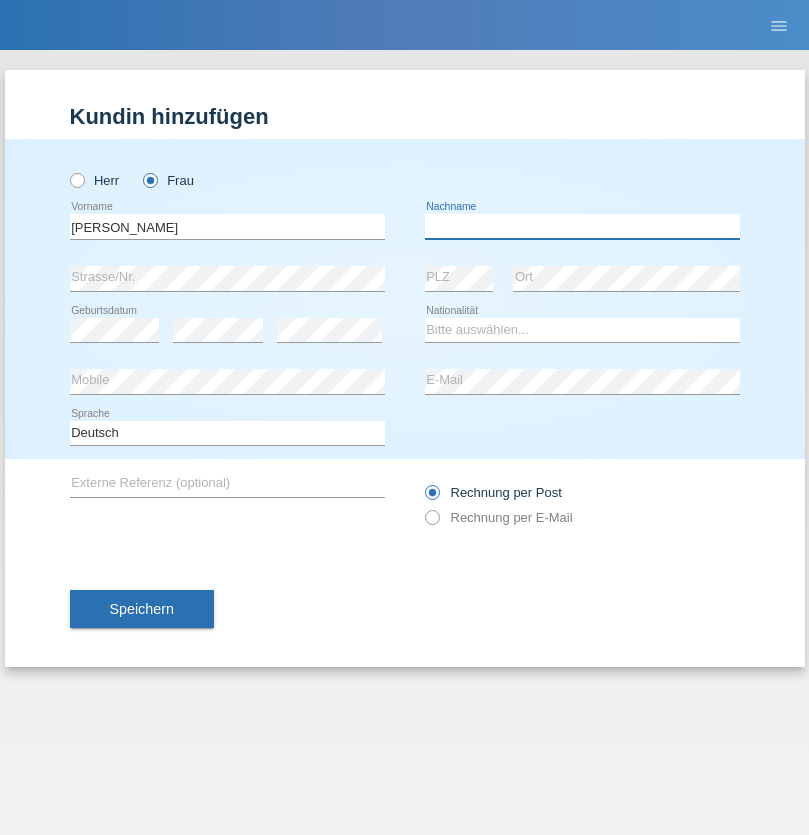click at bounding box center (582, 226) 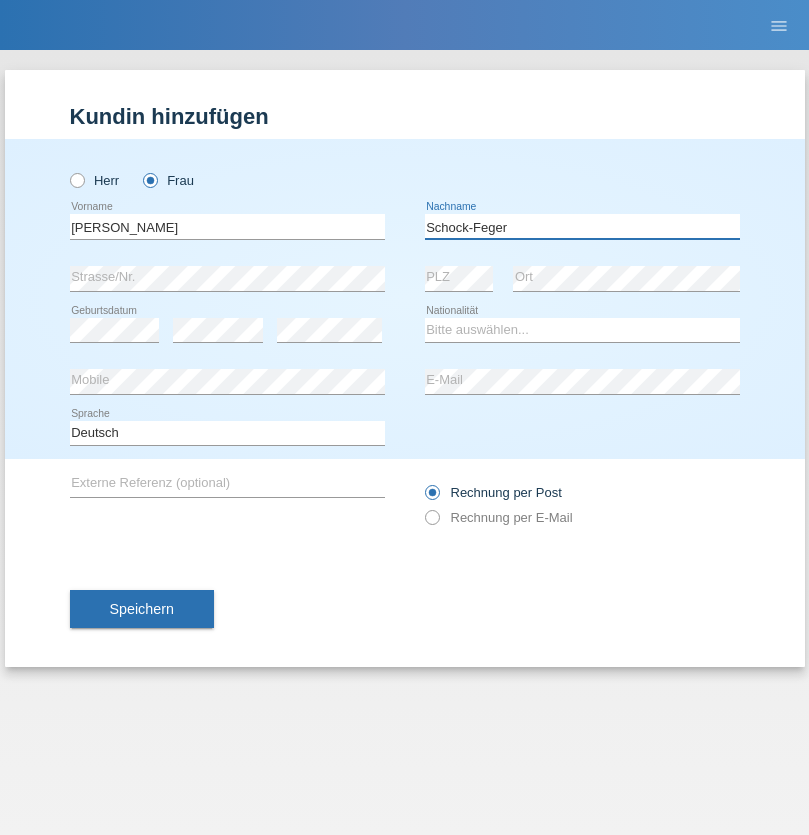 type on "Schock-Feger" 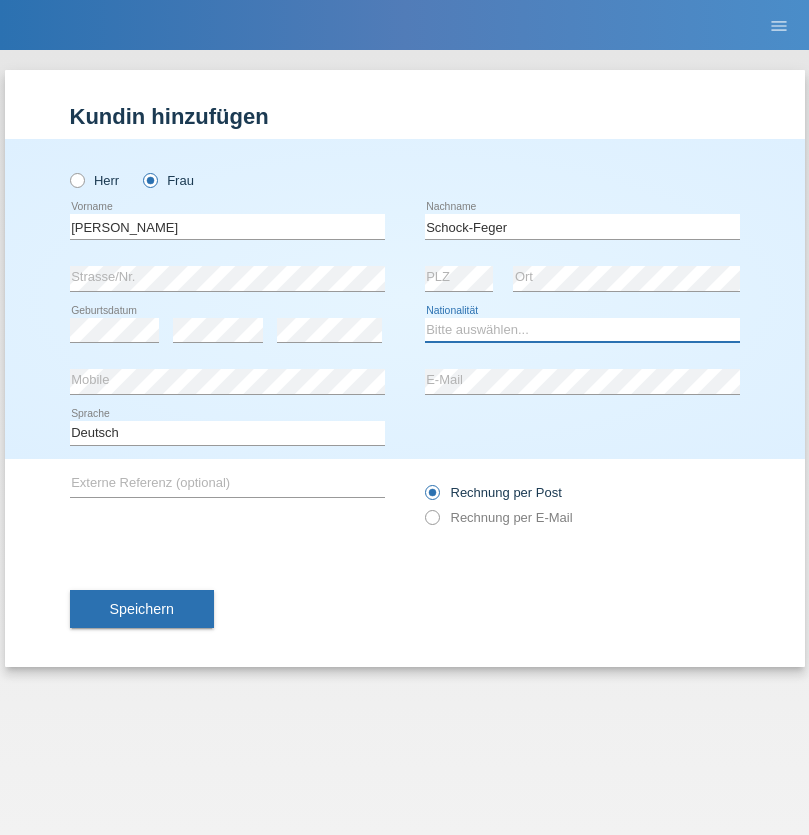 select on "CH" 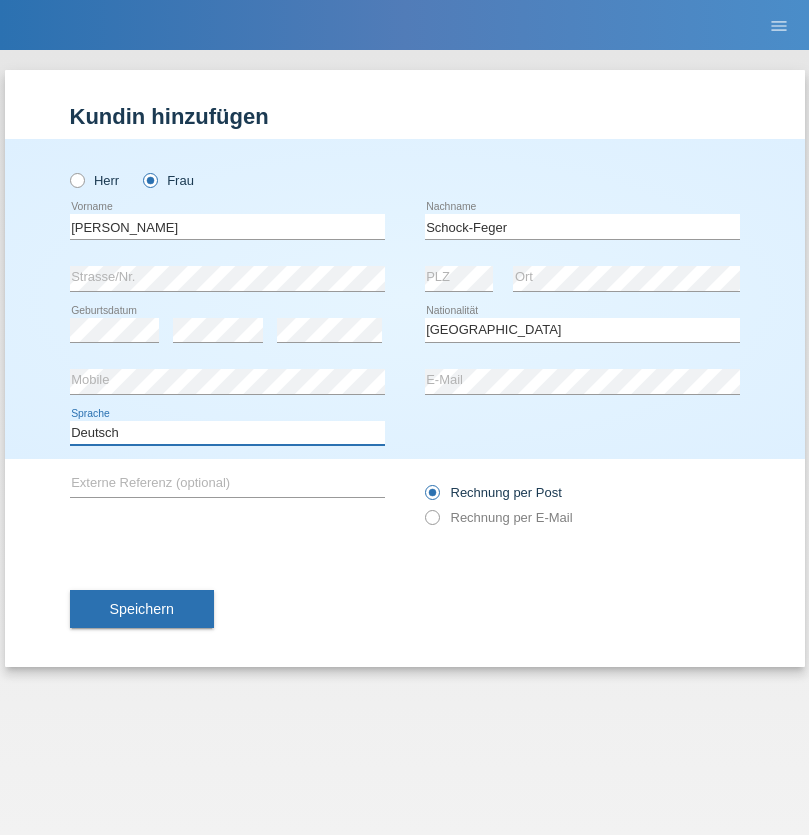 select on "en" 